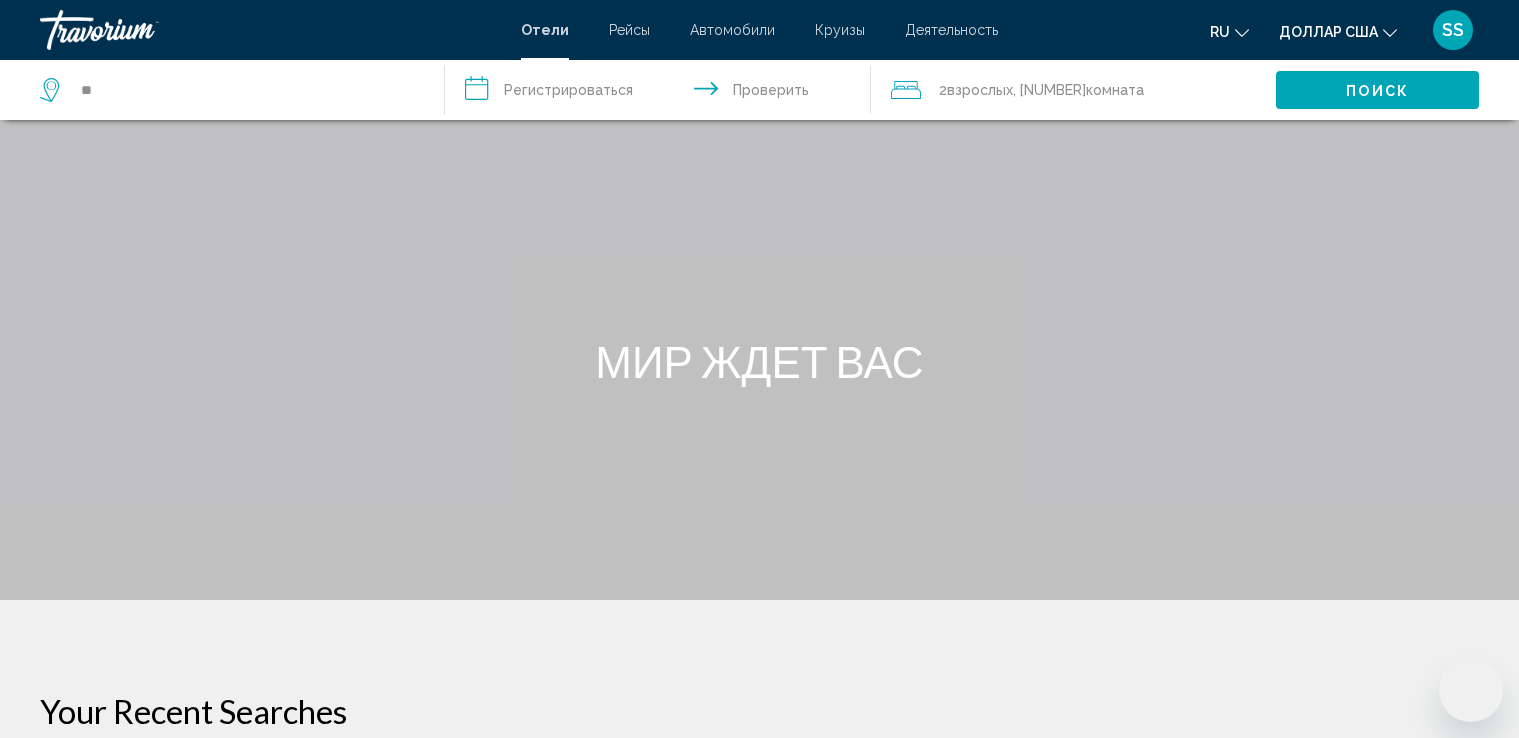 scroll, scrollTop: 871, scrollLeft: 0, axis: vertical 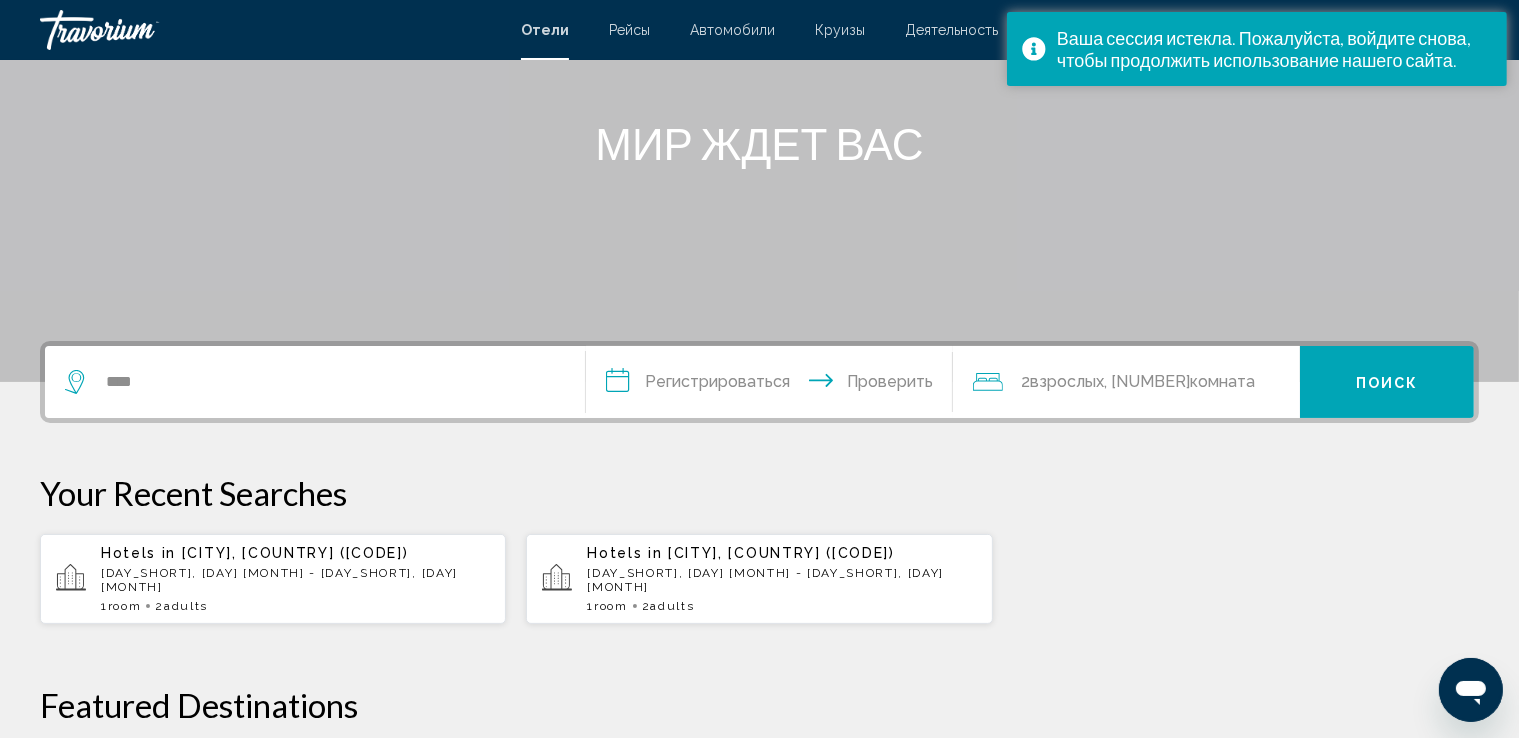 type on "****" 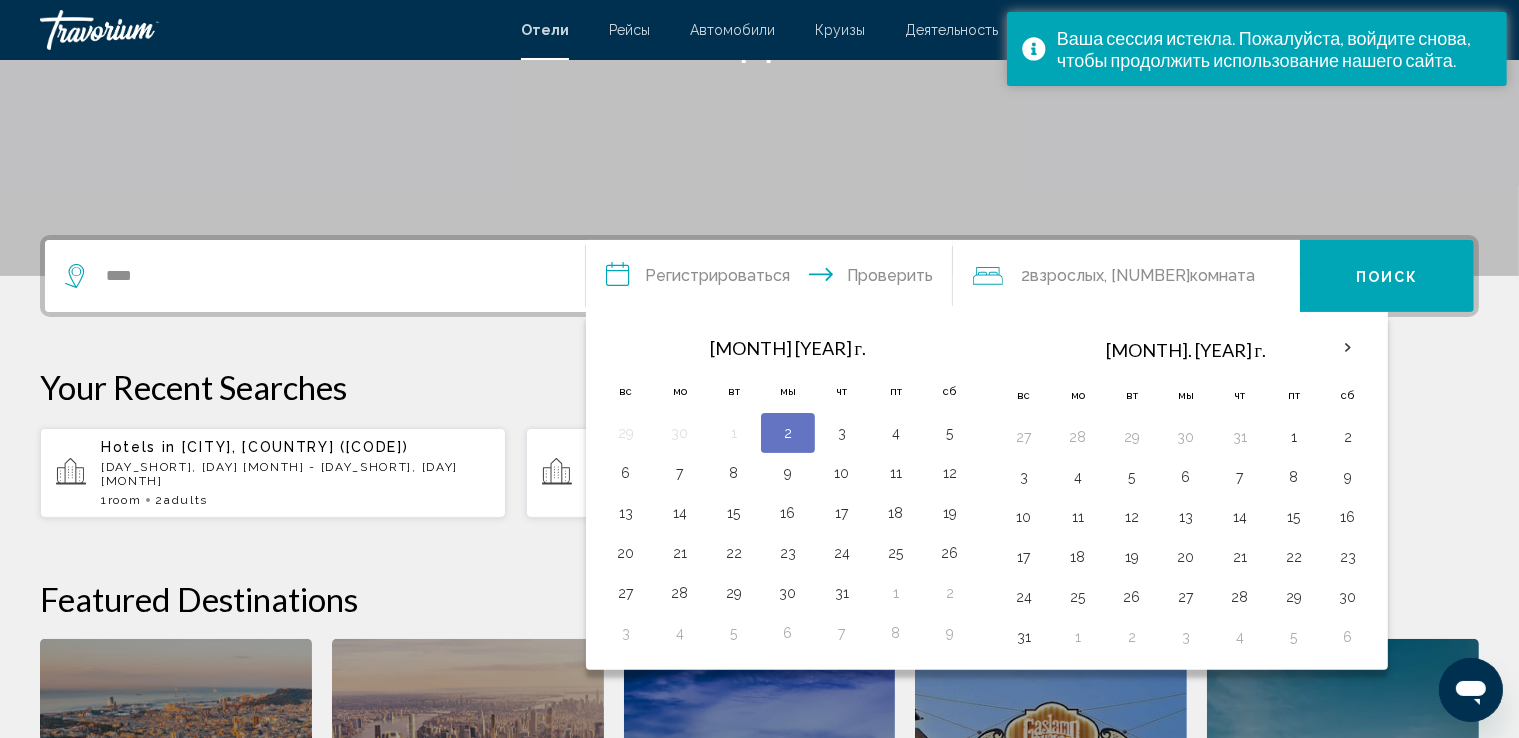scroll, scrollTop: 493, scrollLeft: 0, axis: vertical 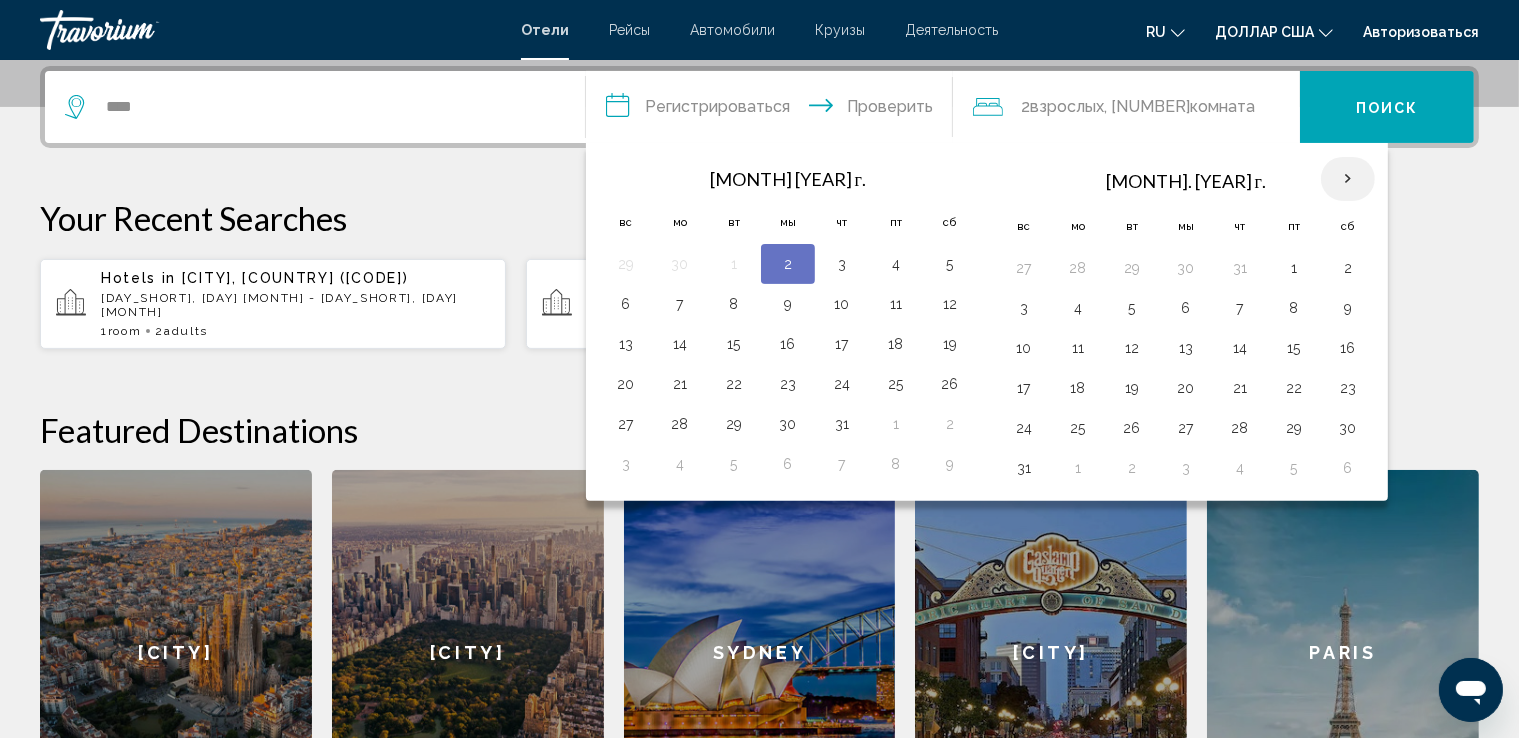 click at bounding box center [1348, 179] 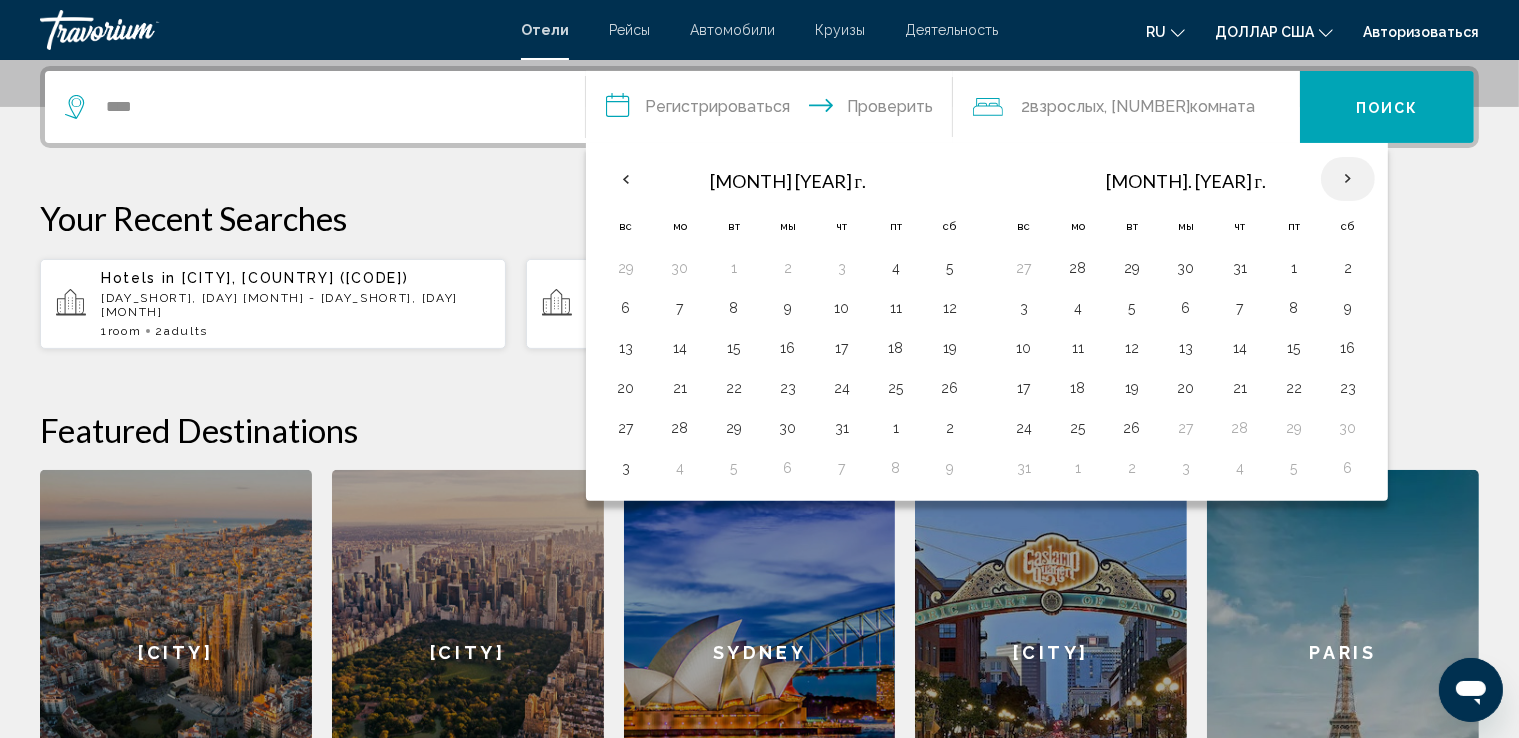 click at bounding box center [1348, 179] 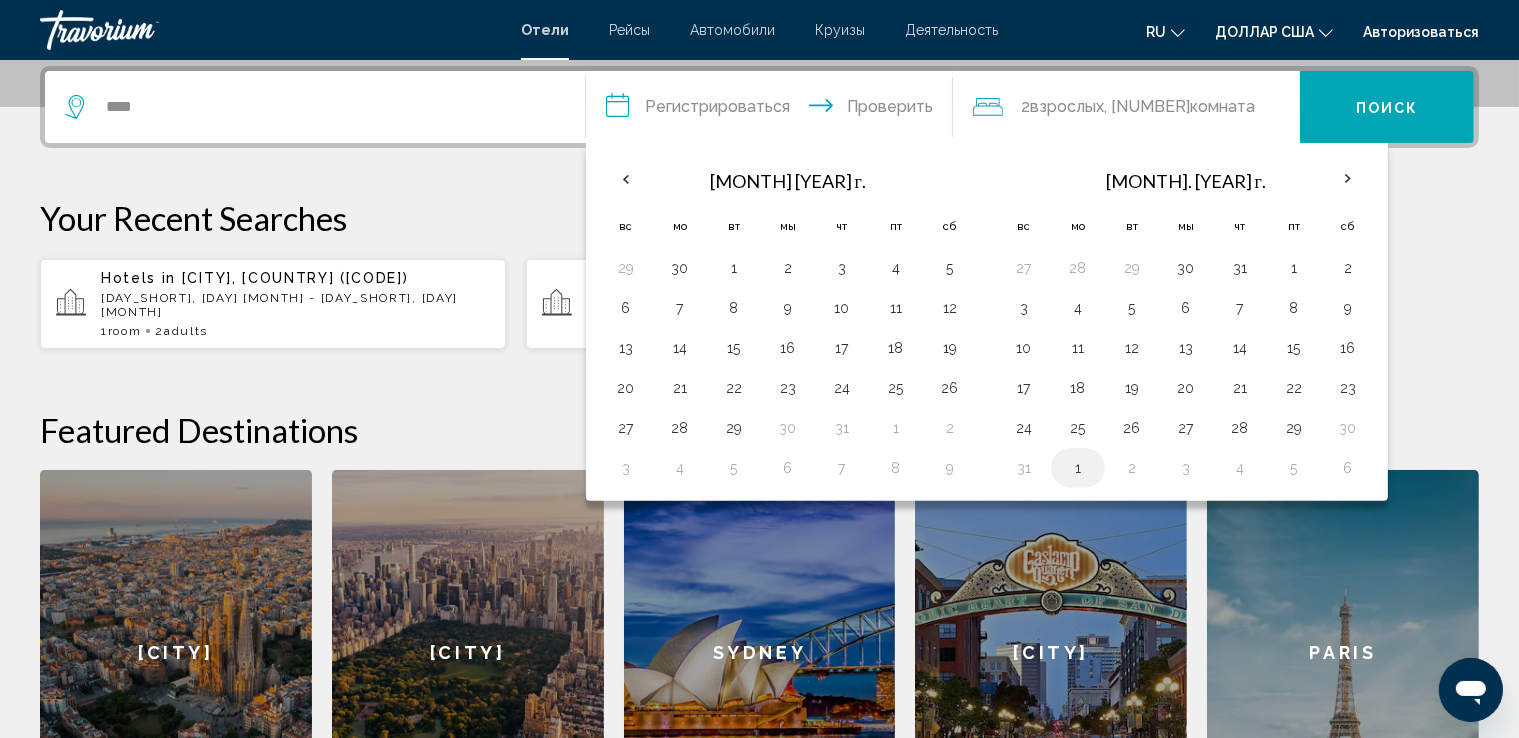 click on "1" at bounding box center (1078, 468) 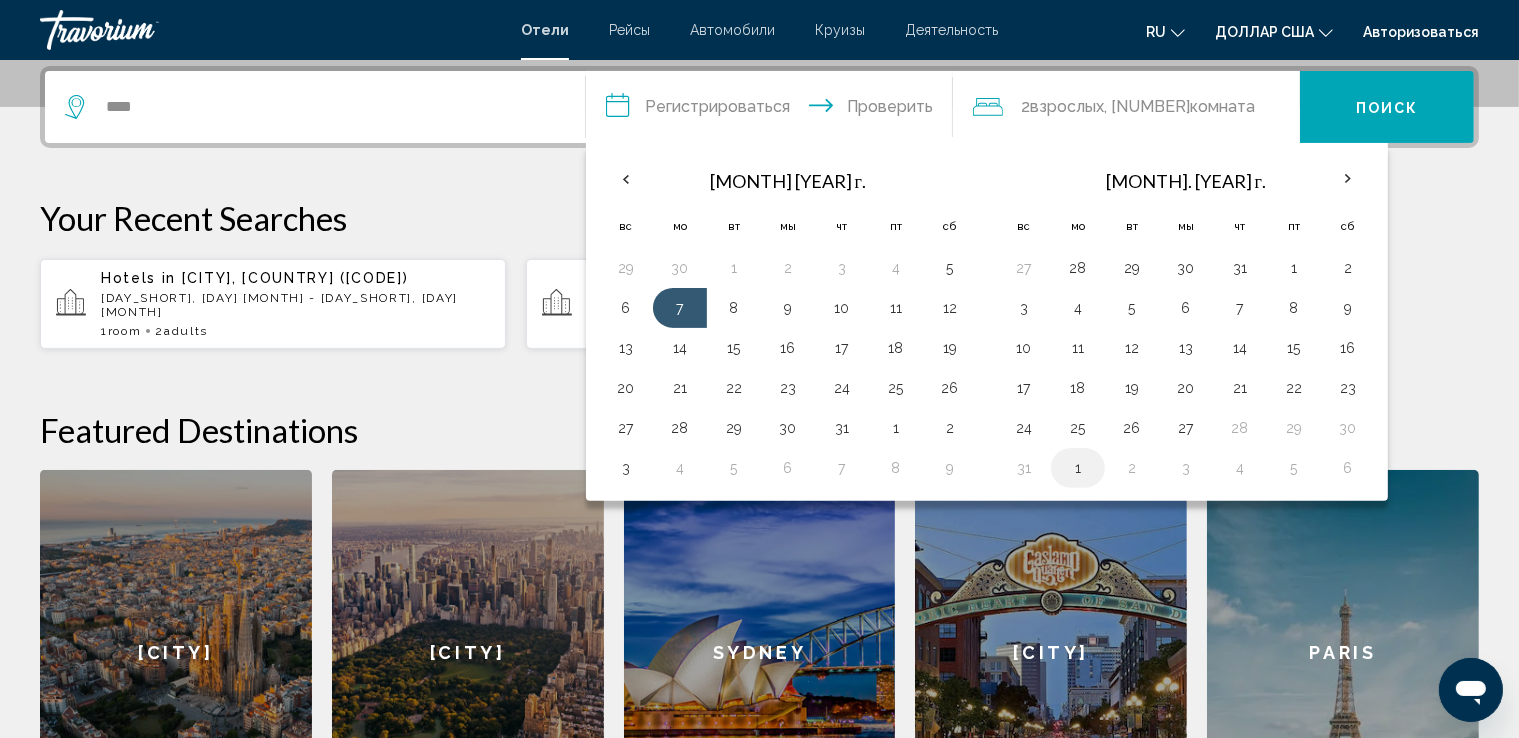 click on "1" at bounding box center (1078, 468) 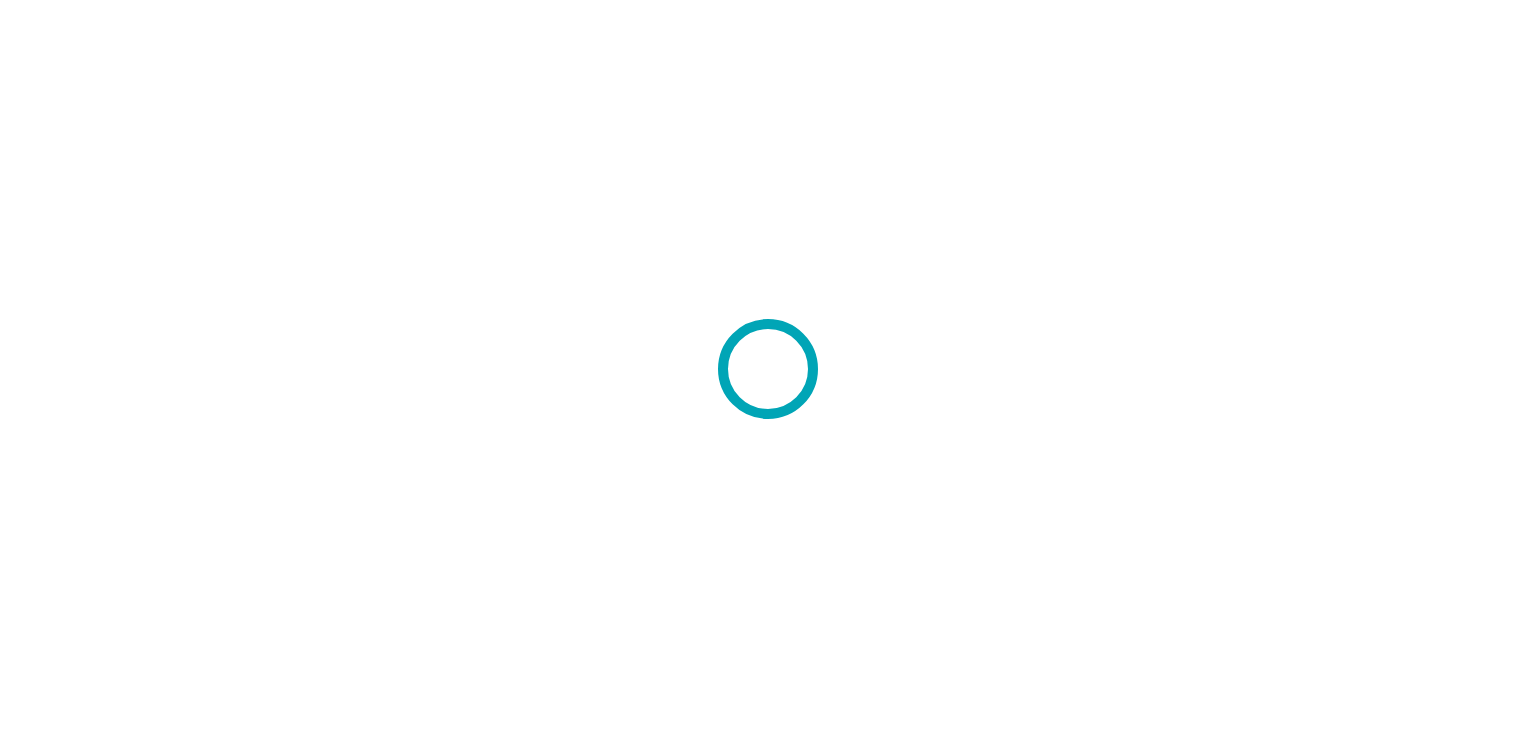 scroll, scrollTop: 0, scrollLeft: 0, axis: both 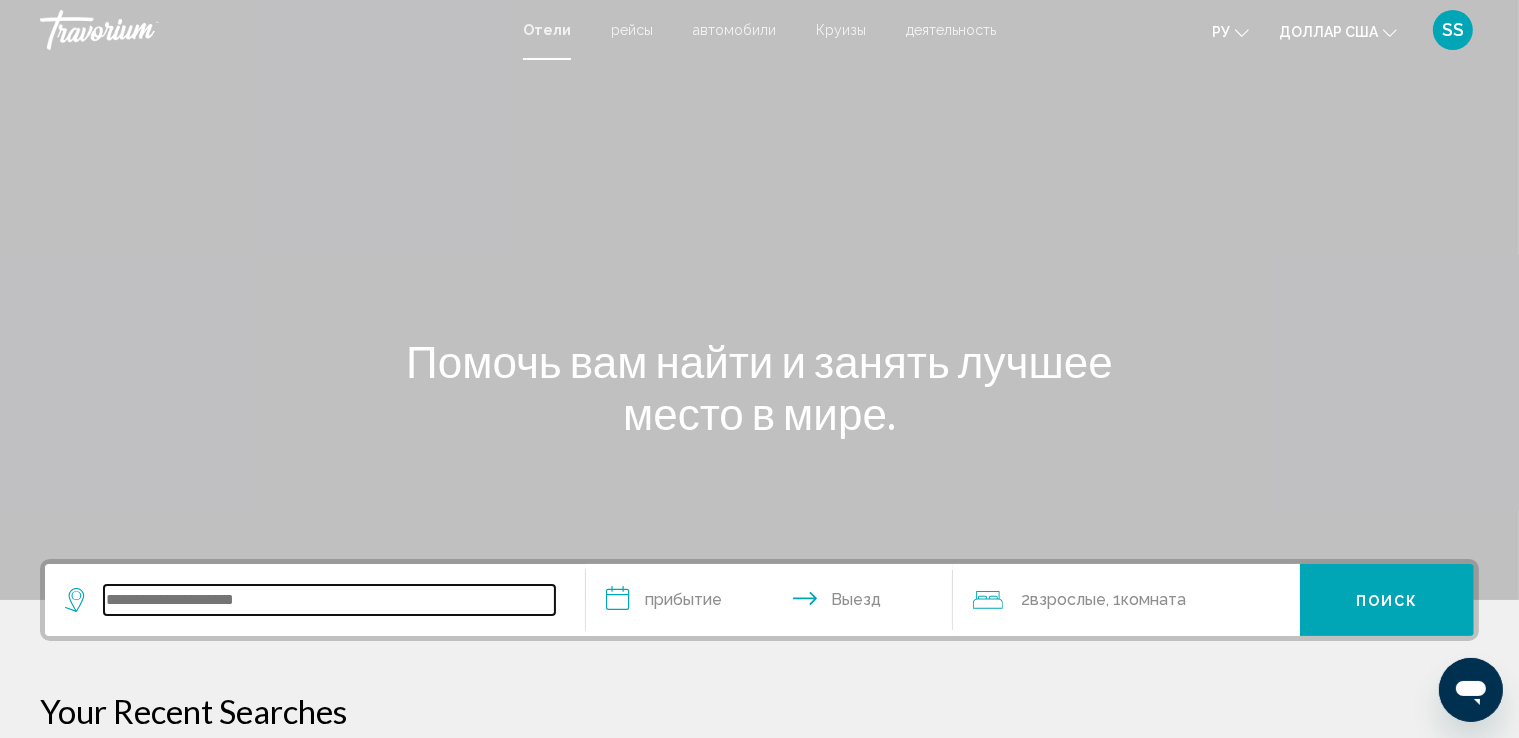 click at bounding box center (329, 600) 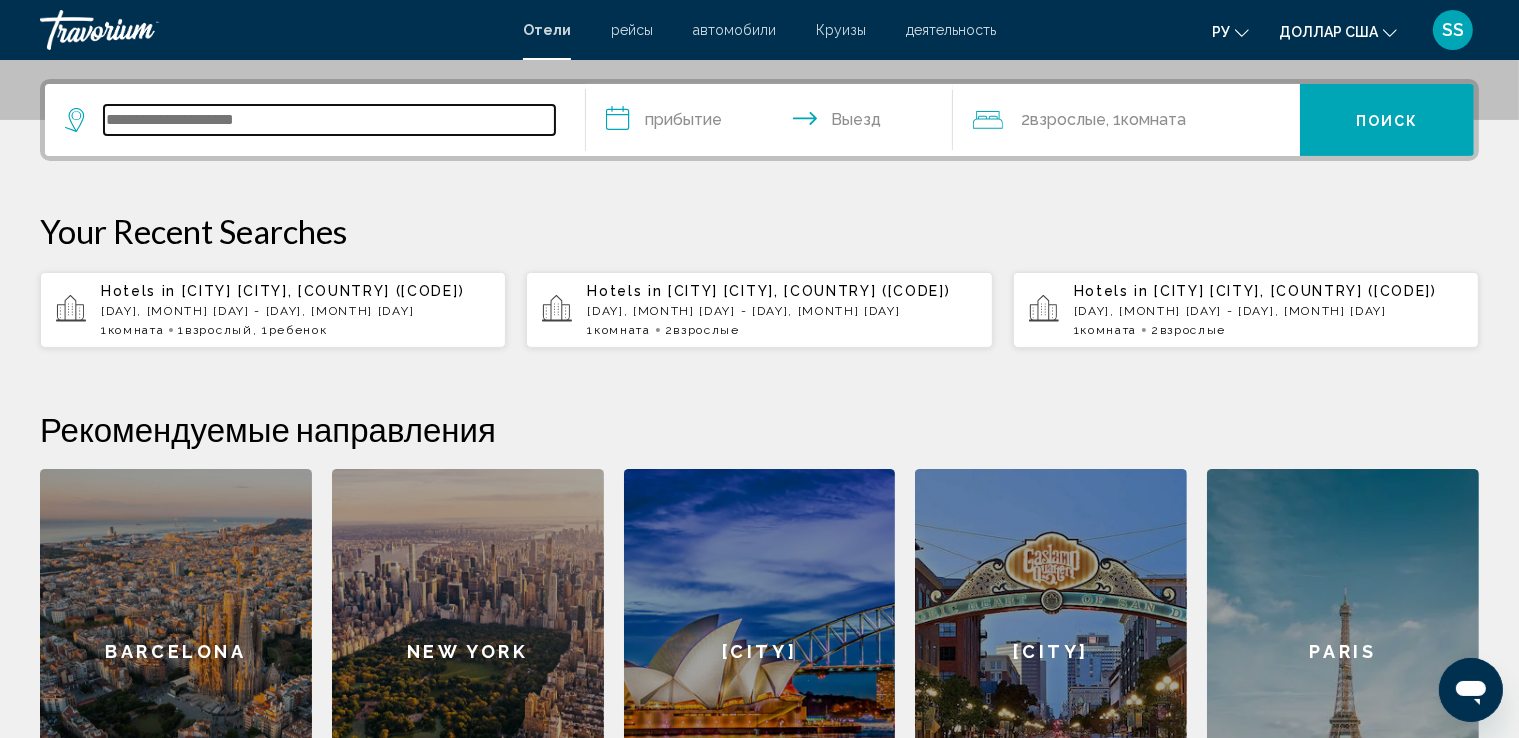 scroll, scrollTop: 493, scrollLeft: 0, axis: vertical 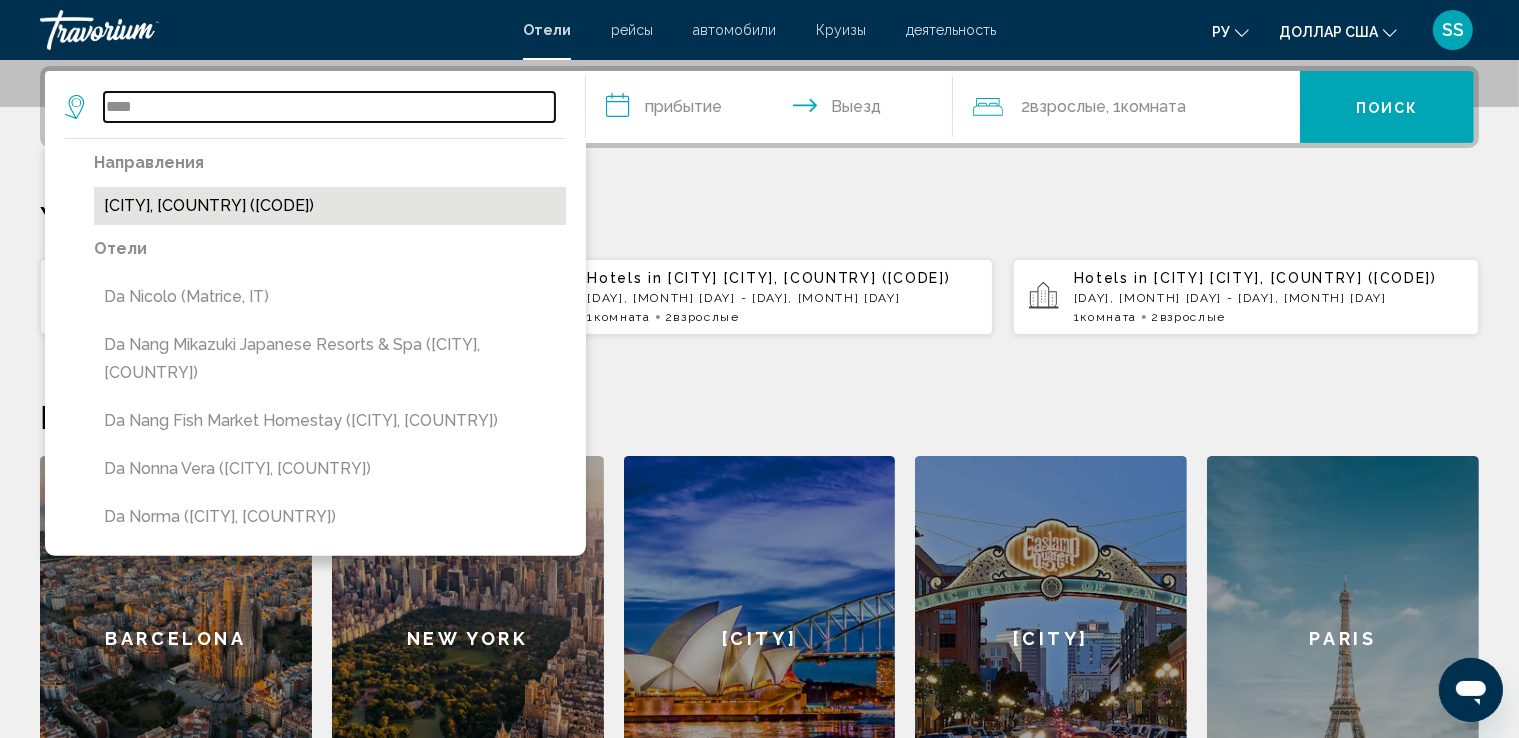 type on "****" 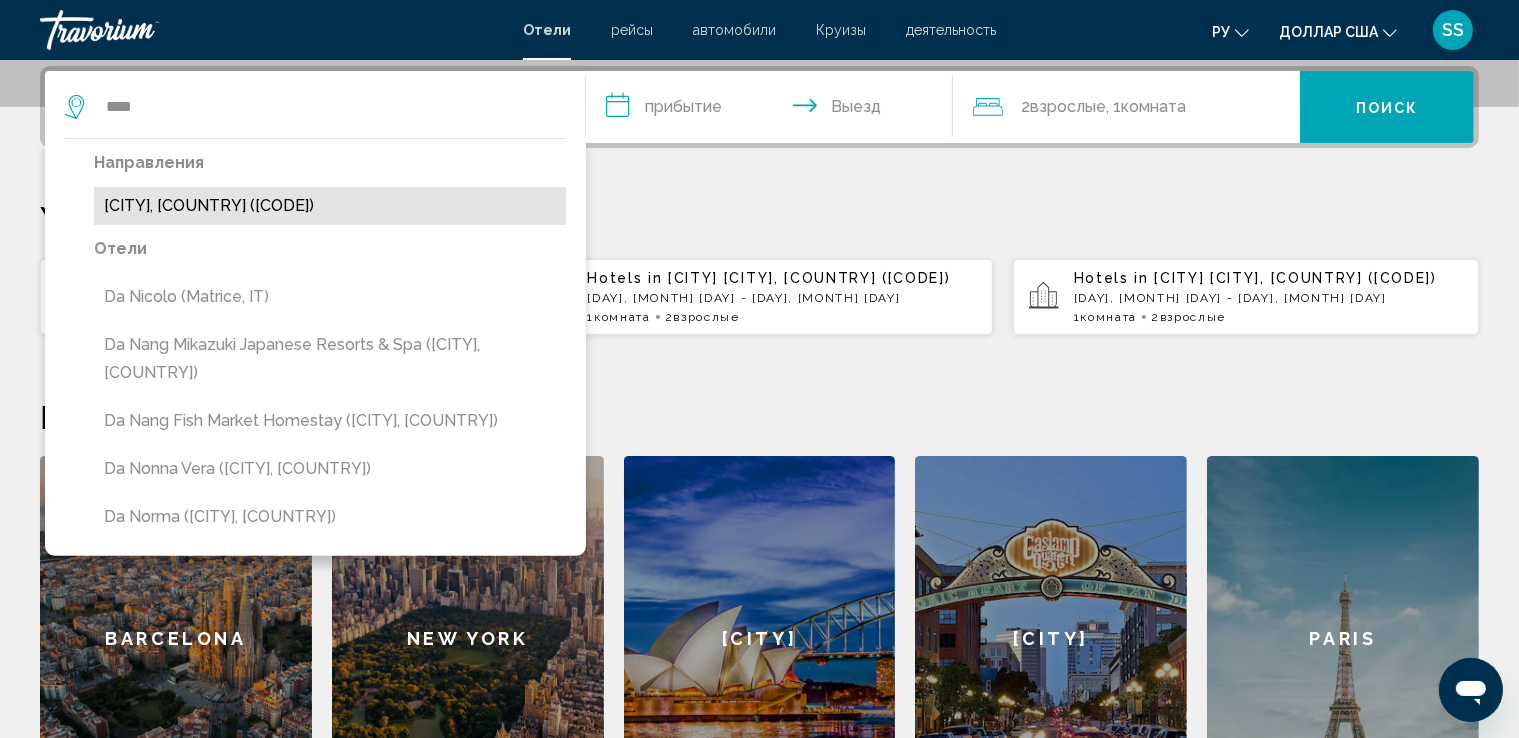 click on "[CITY], [COUNTRY] ([CODE])" at bounding box center [330, 206] 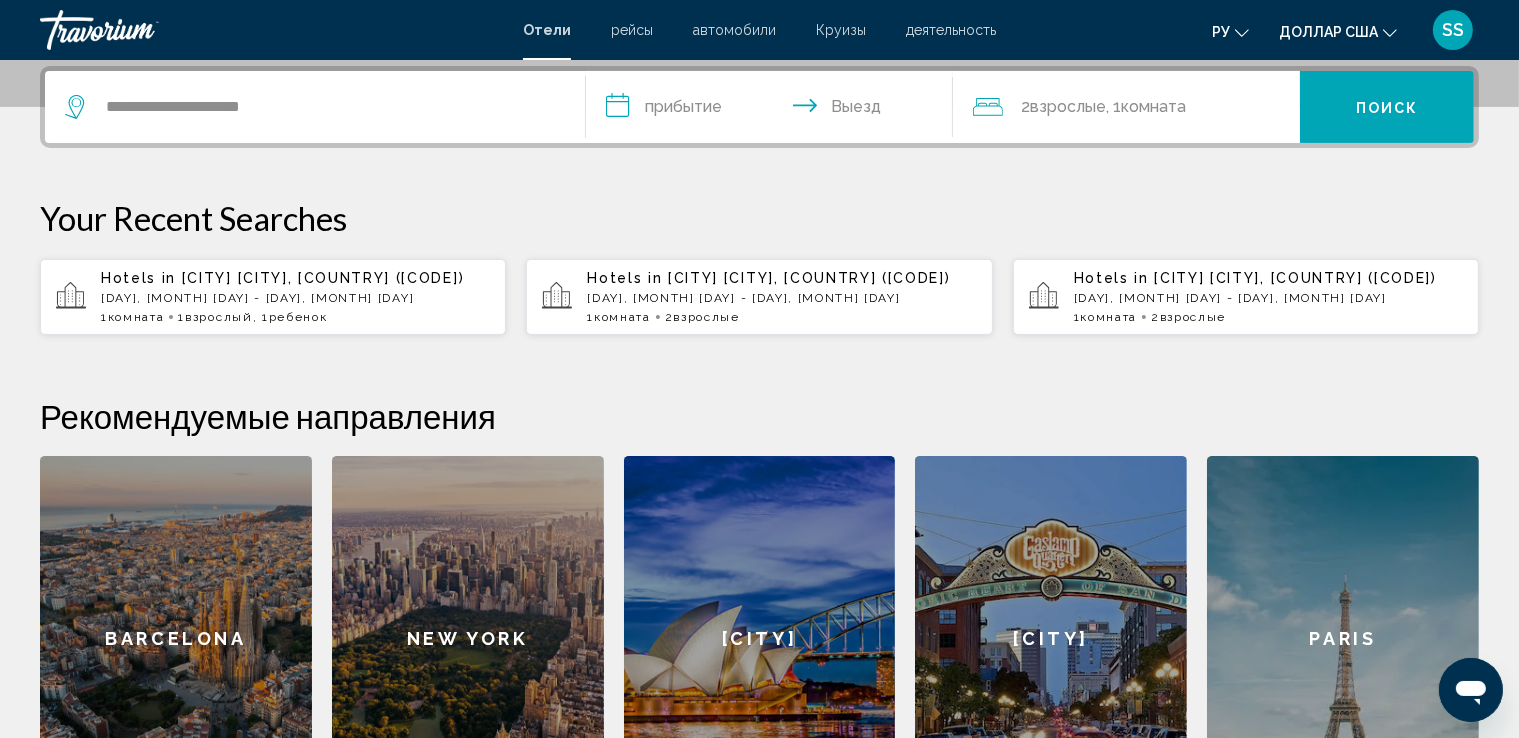 click on "**********" at bounding box center [773, 110] 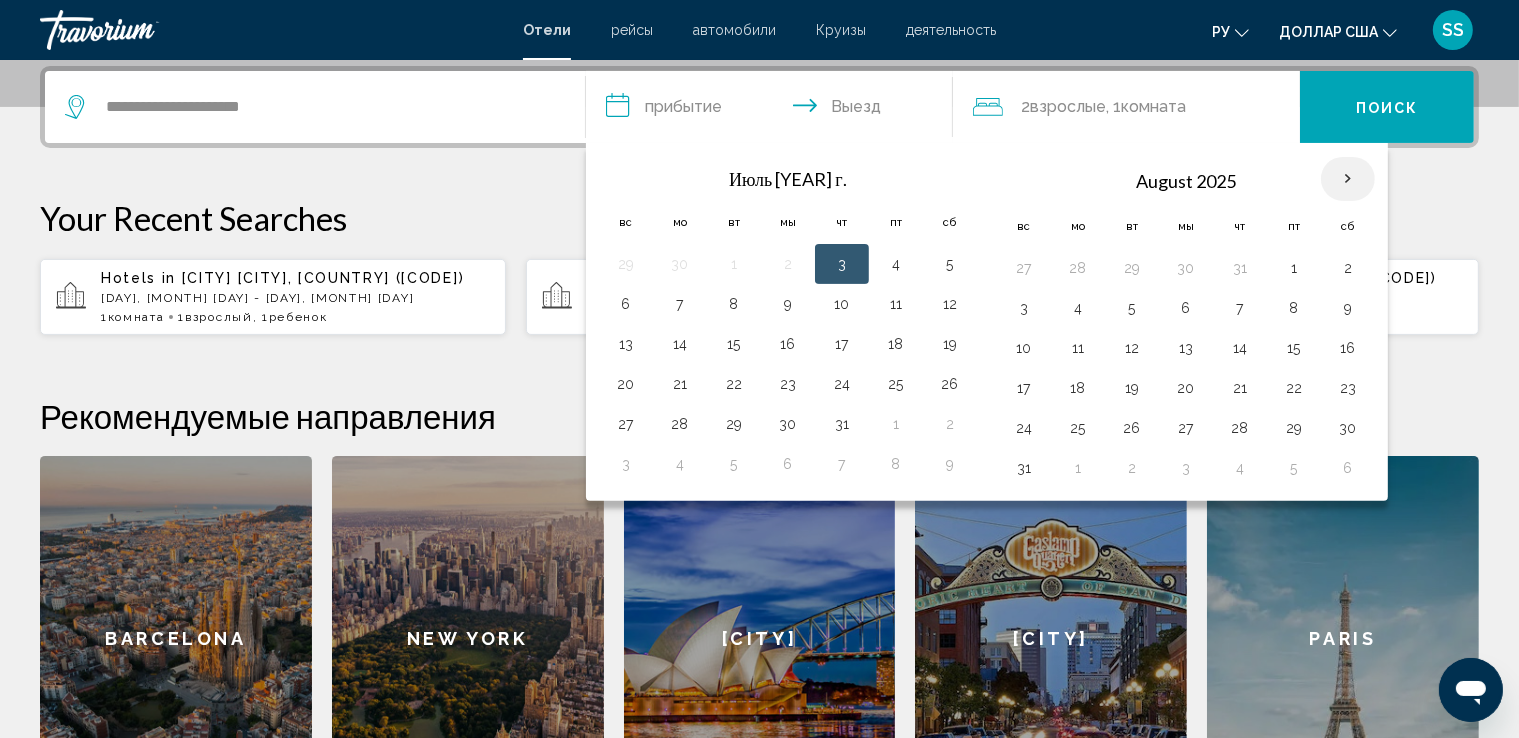 click at bounding box center (1348, 179) 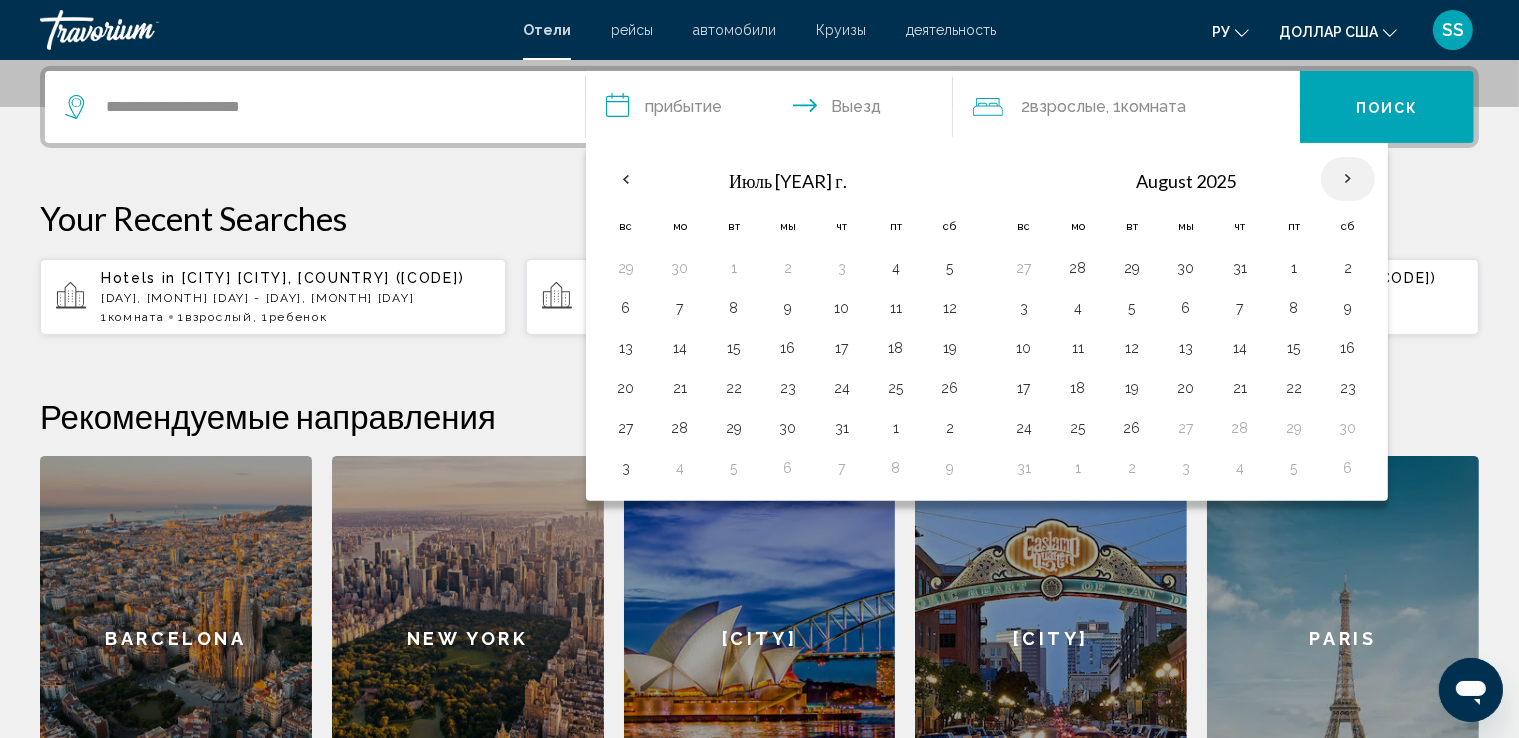 click at bounding box center (1348, 179) 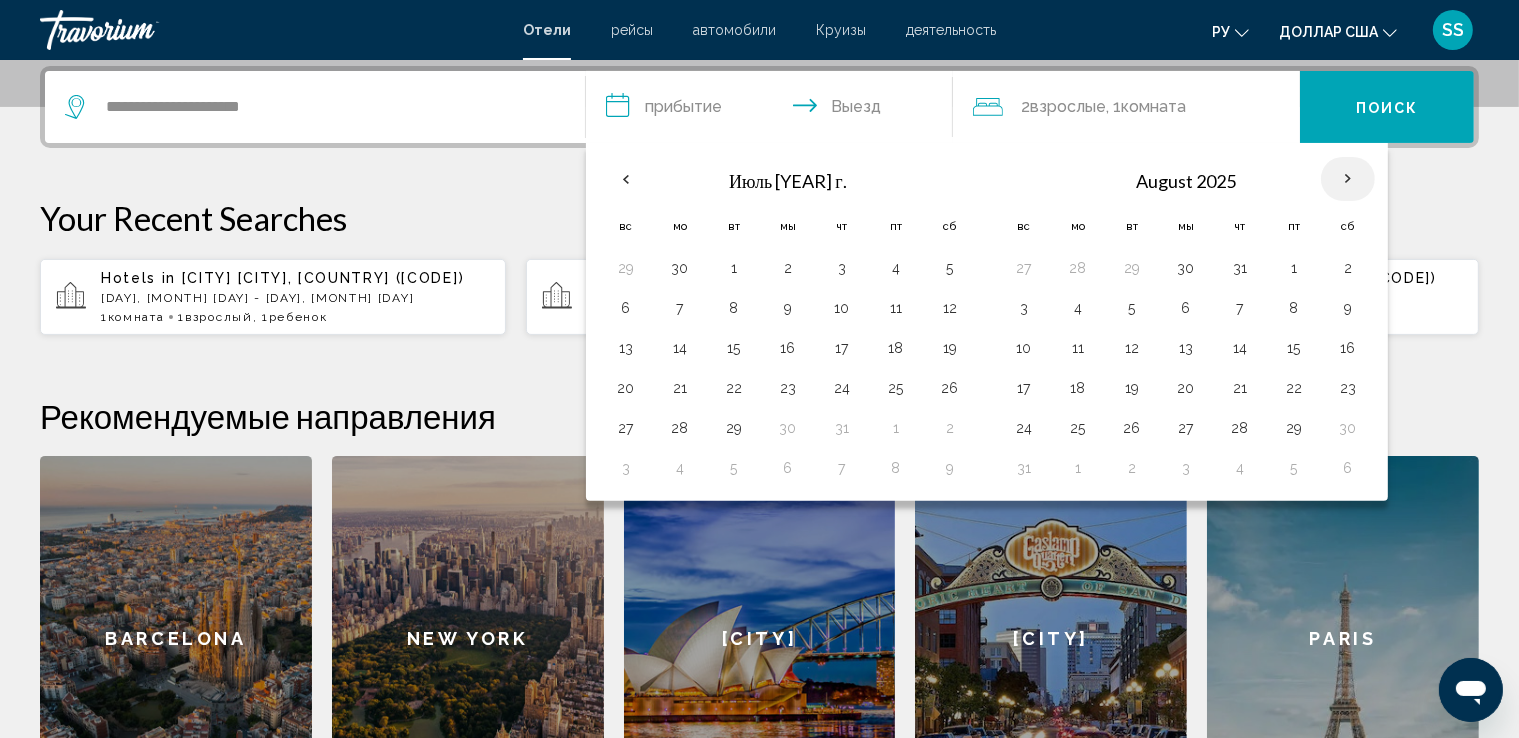 click at bounding box center [1348, 179] 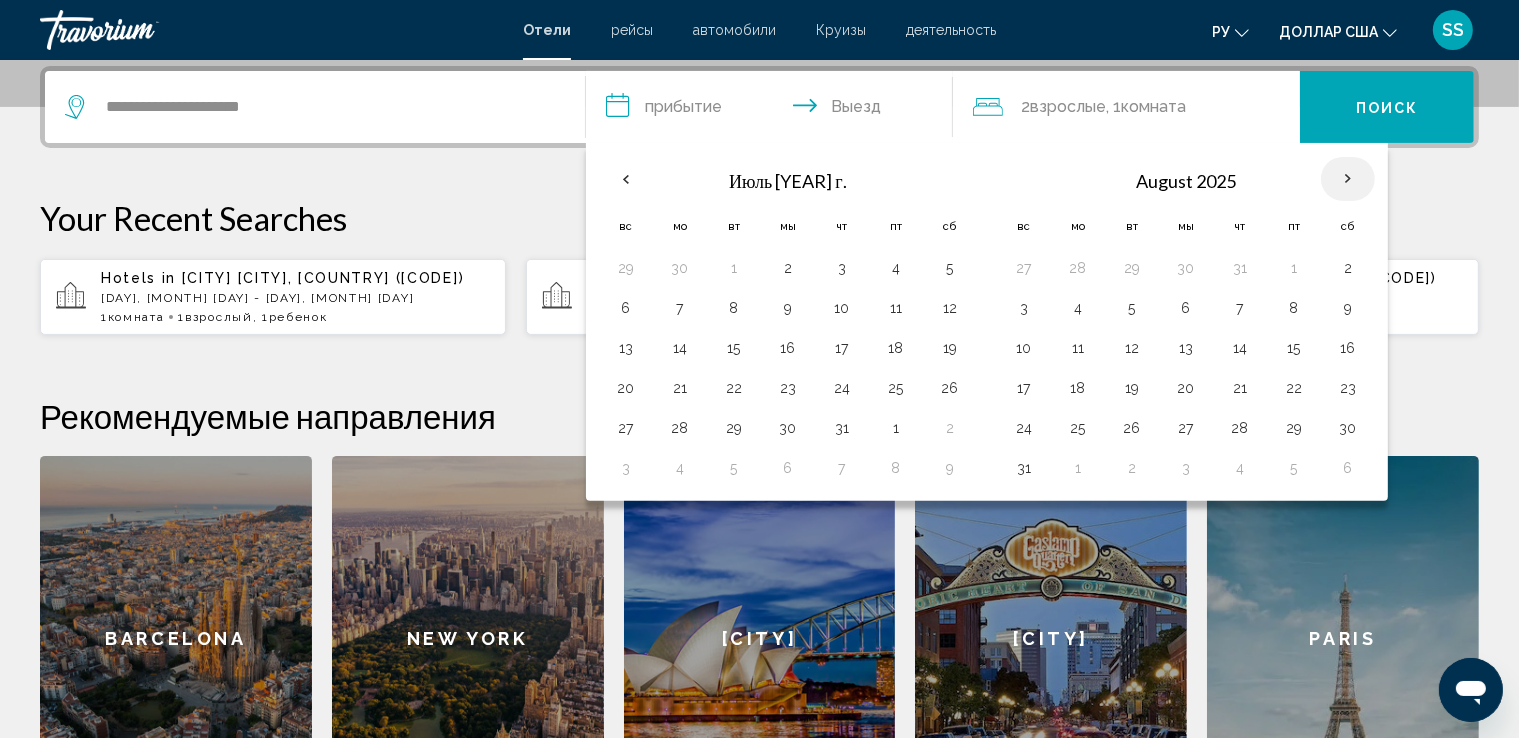 click at bounding box center (1348, 179) 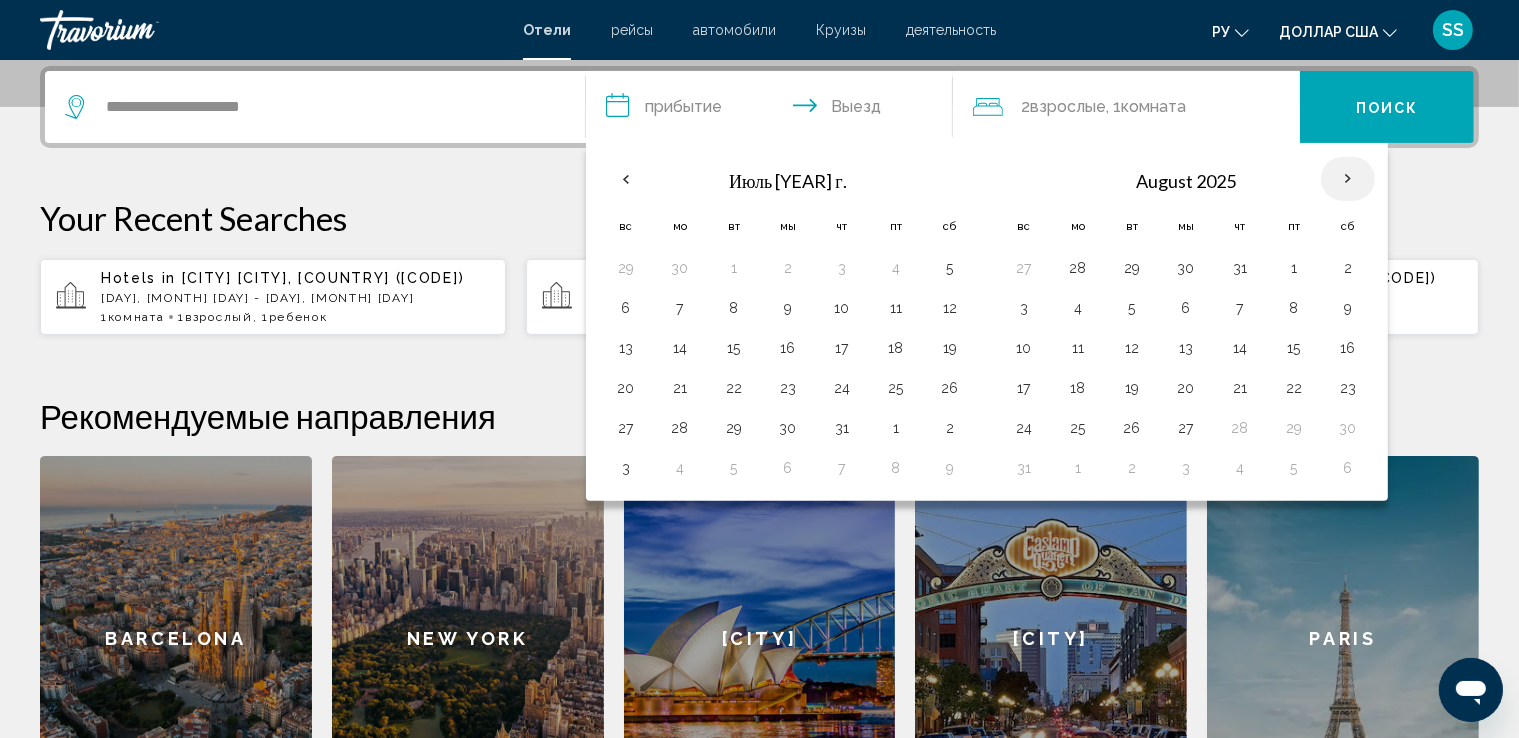 click at bounding box center (1348, 179) 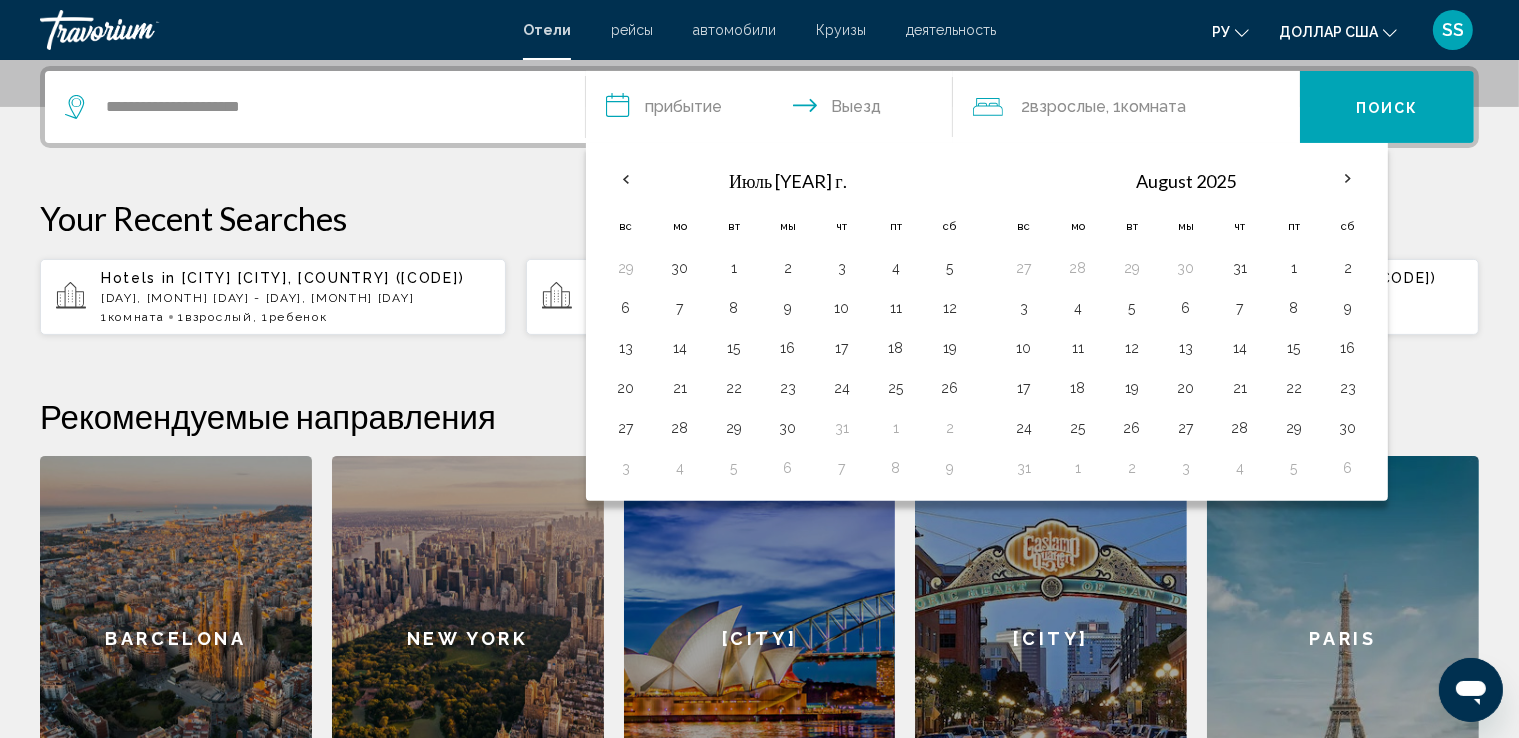 click on "**********" at bounding box center (759, 444) 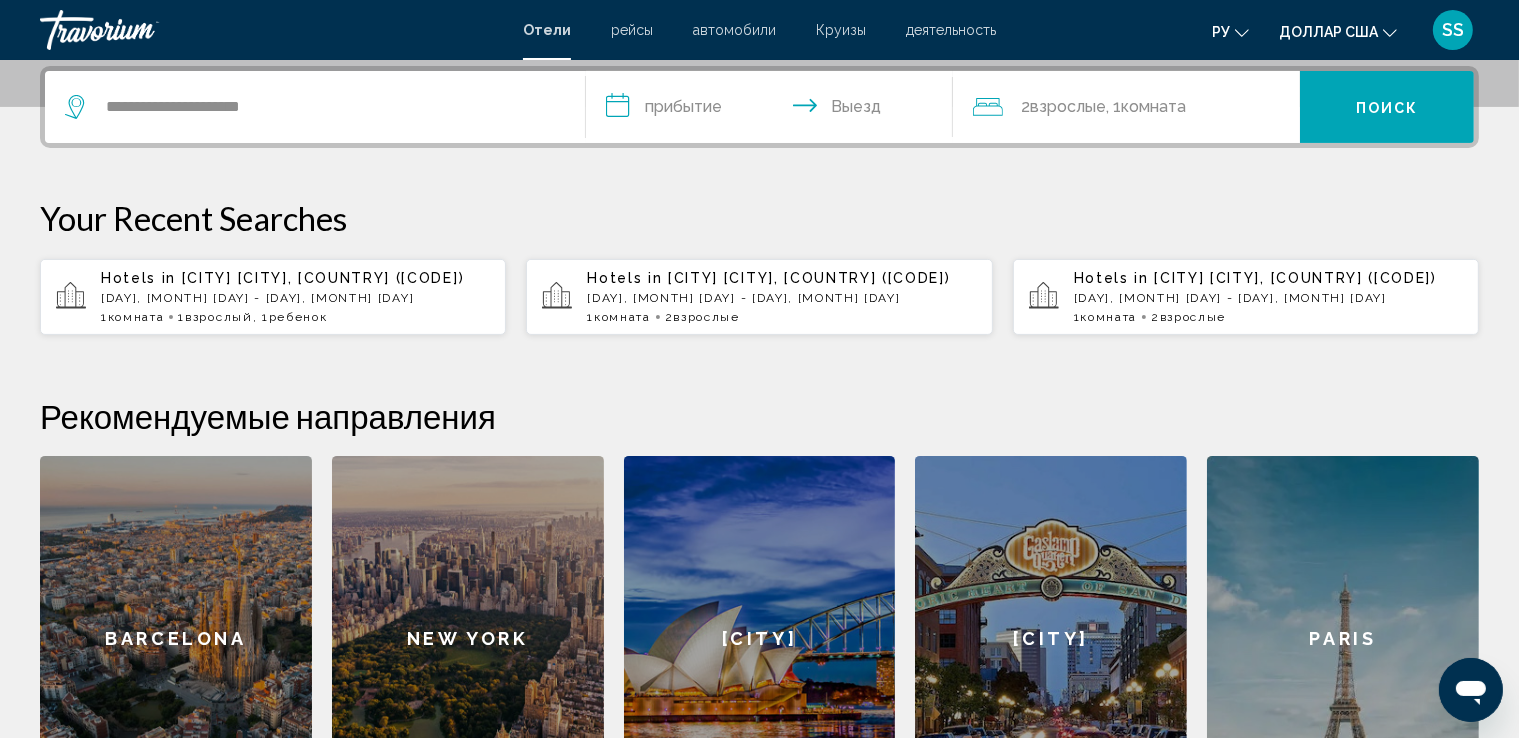 click on "**********" at bounding box center (773, 110) 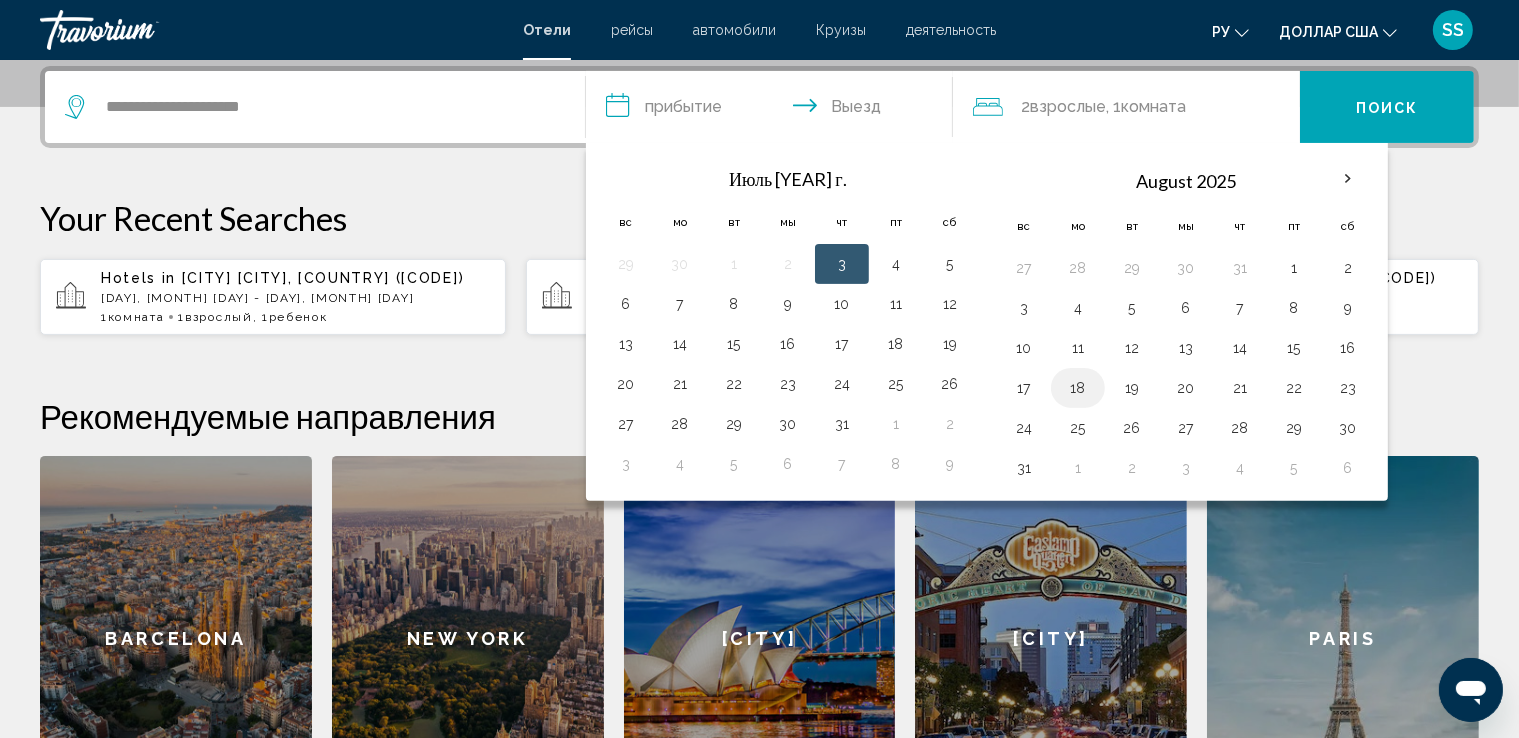 click on "18" at bounding box center [1078, 388] 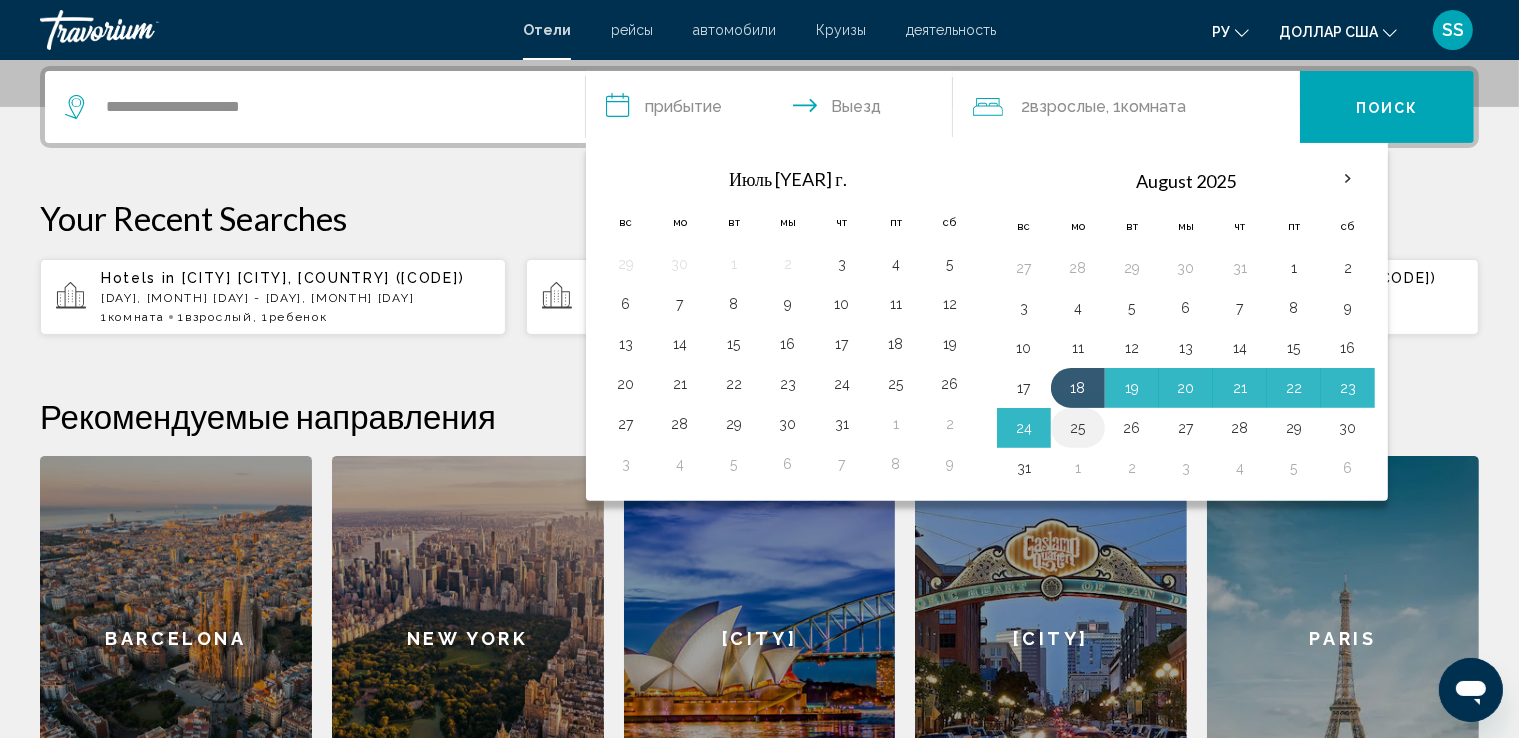 click on "25" at bounding box center (1078, 428) 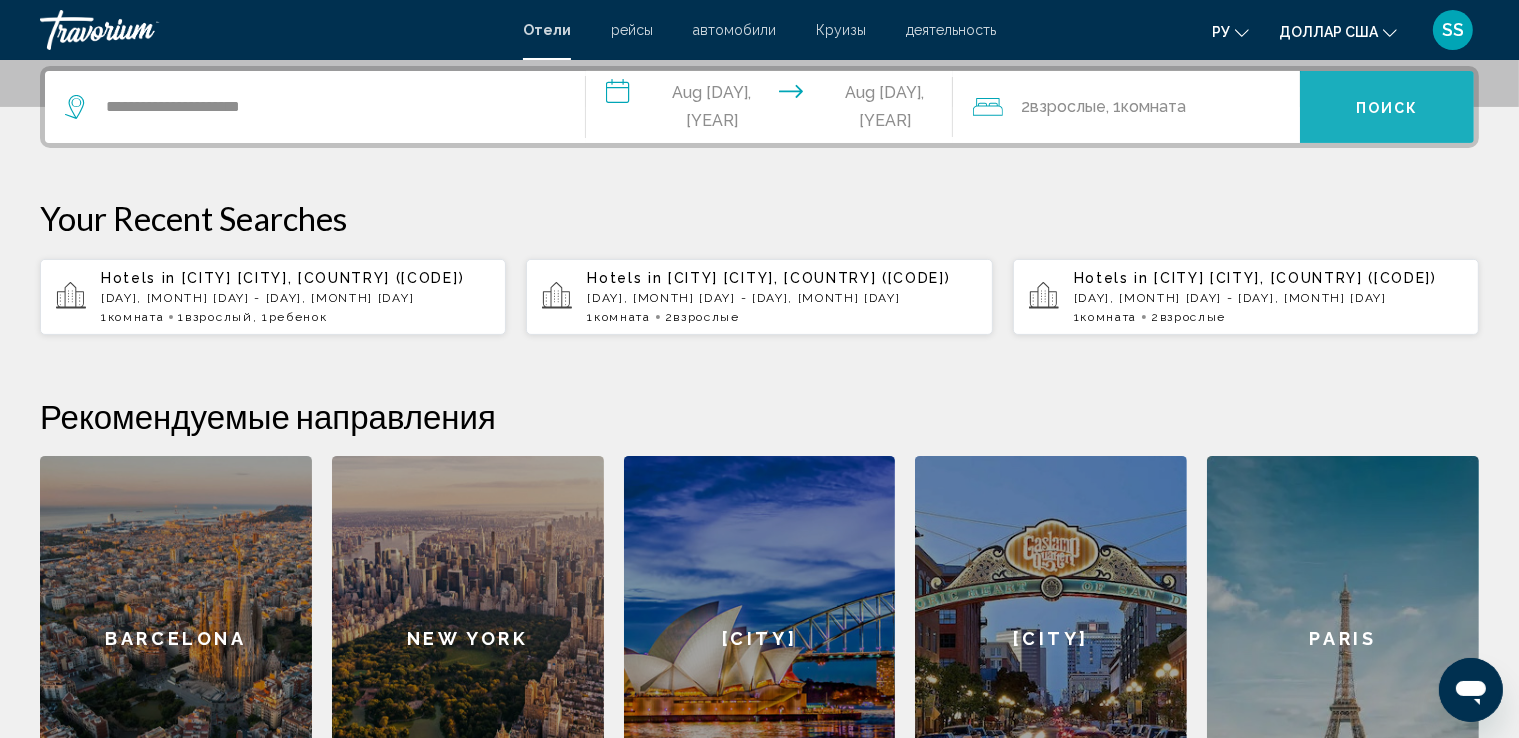 click on "Поиск" at bounding box center (1387, 108) 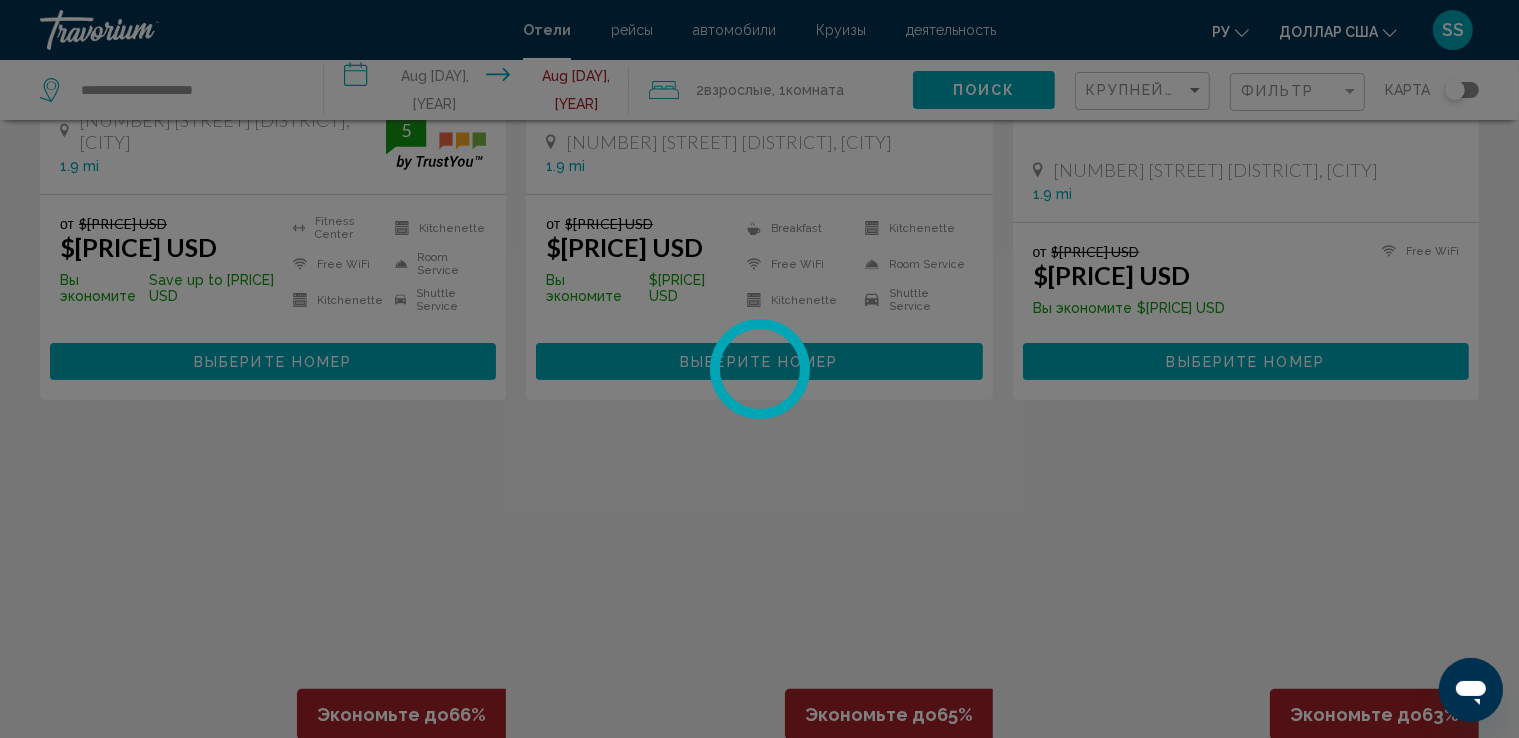 scroll, scrollTop: 0, scrollLeft: 0, axis: both 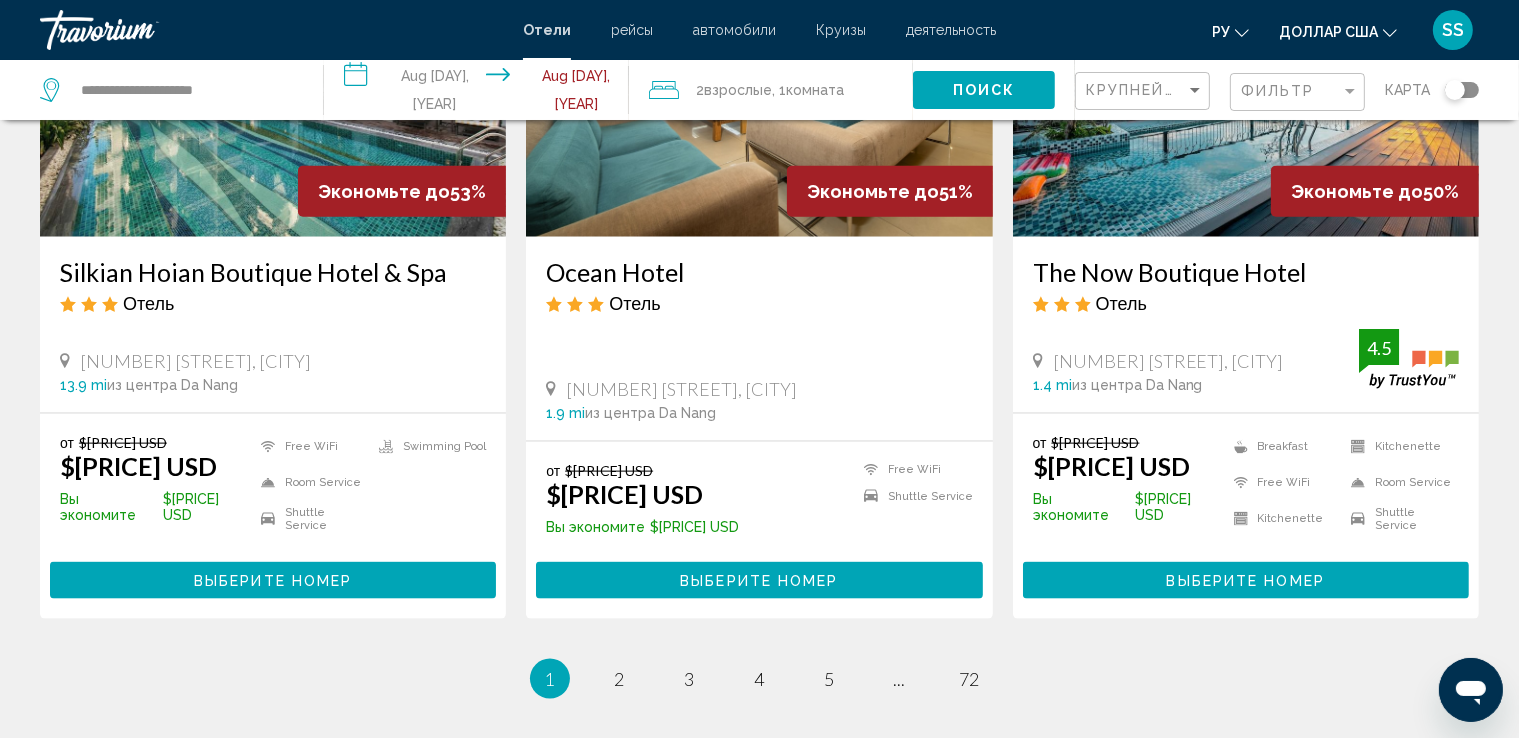 click at bounding box center [759, 77] 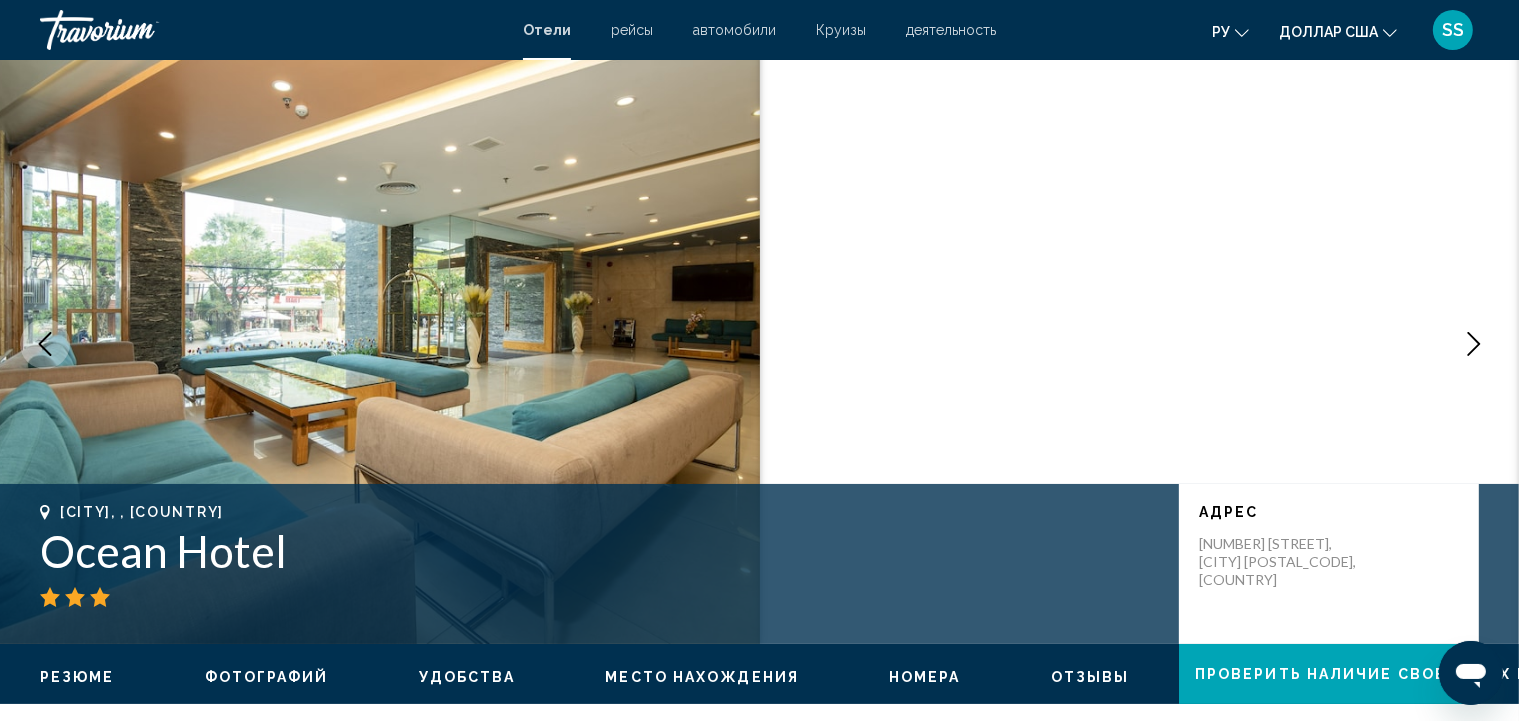 scroll, scrollTop: 0, scrollLeft: 0, axis: both 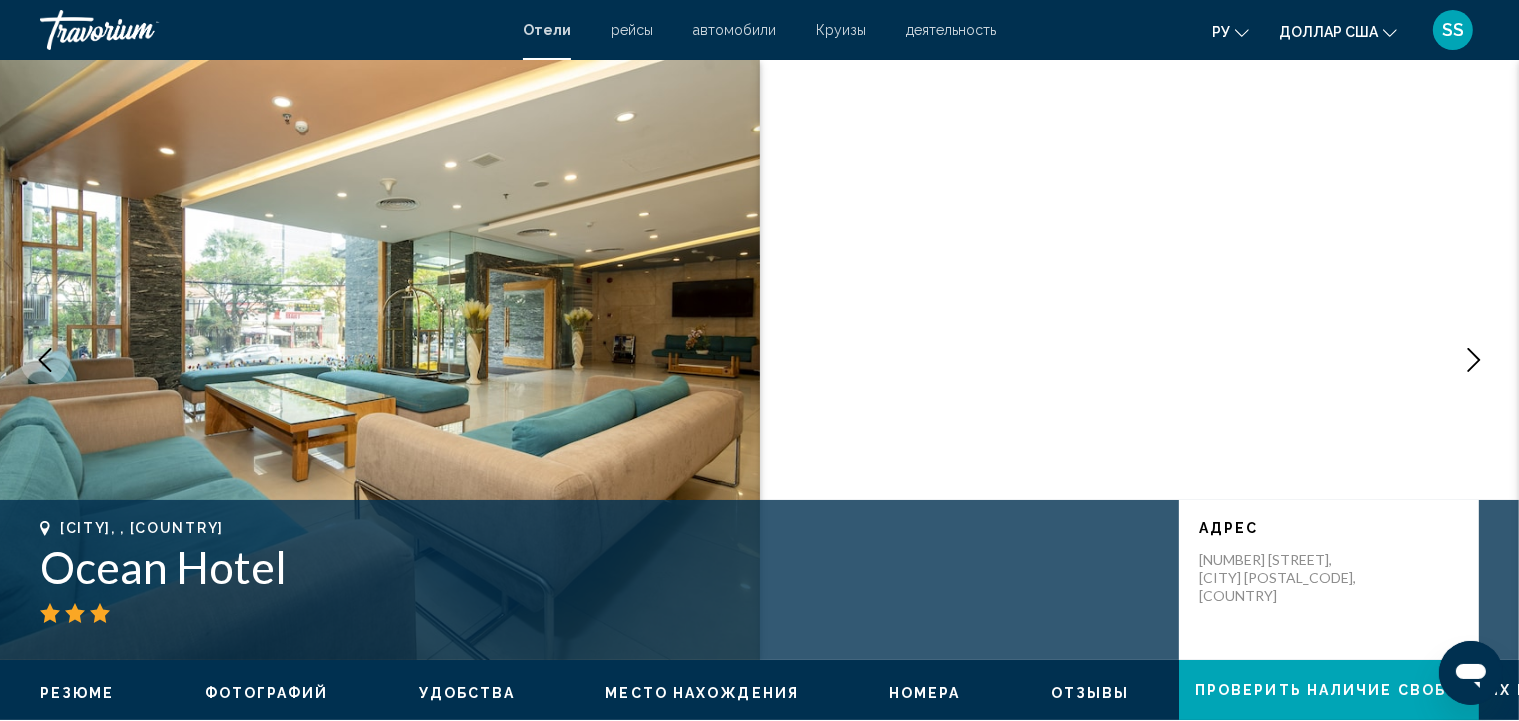 click at bounding box center (1474, 360) 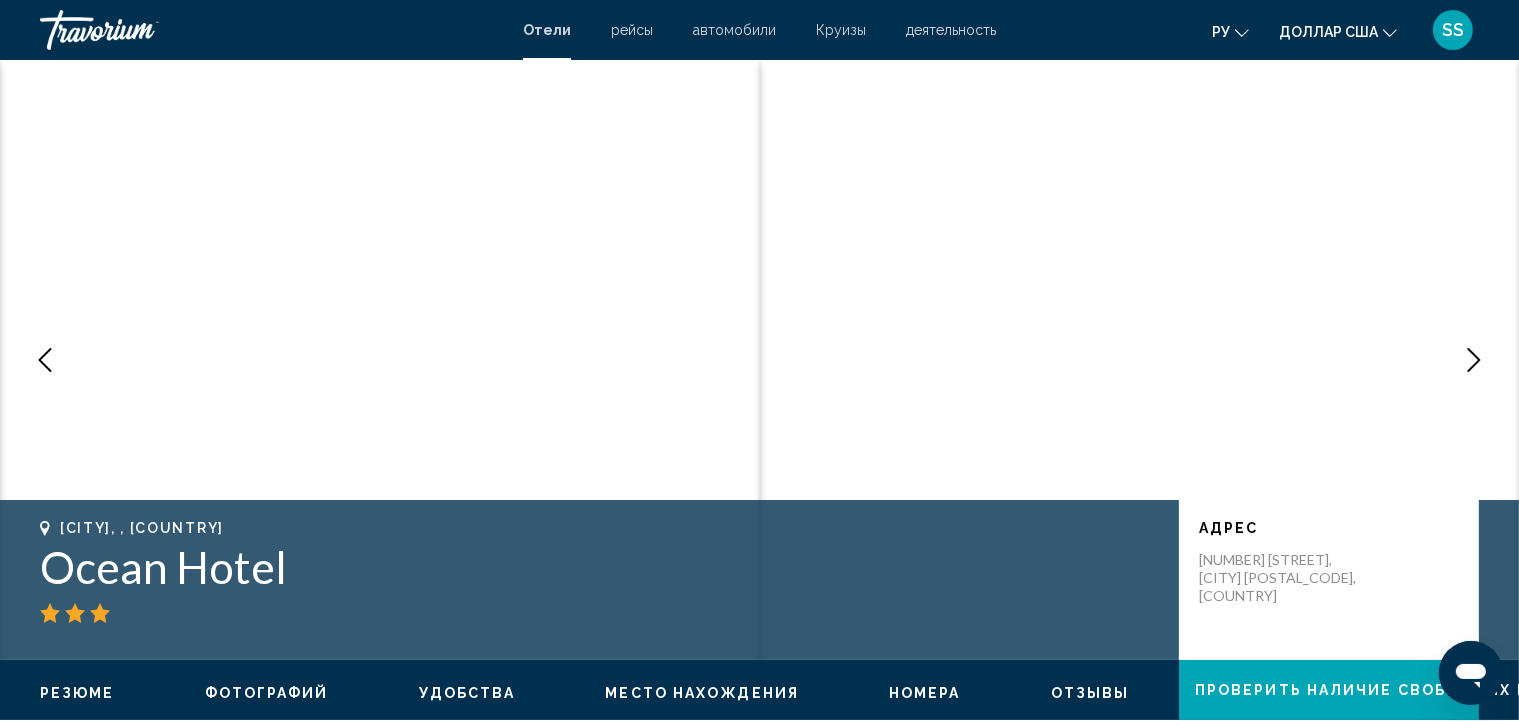 click at bounding box center [1474, 360] 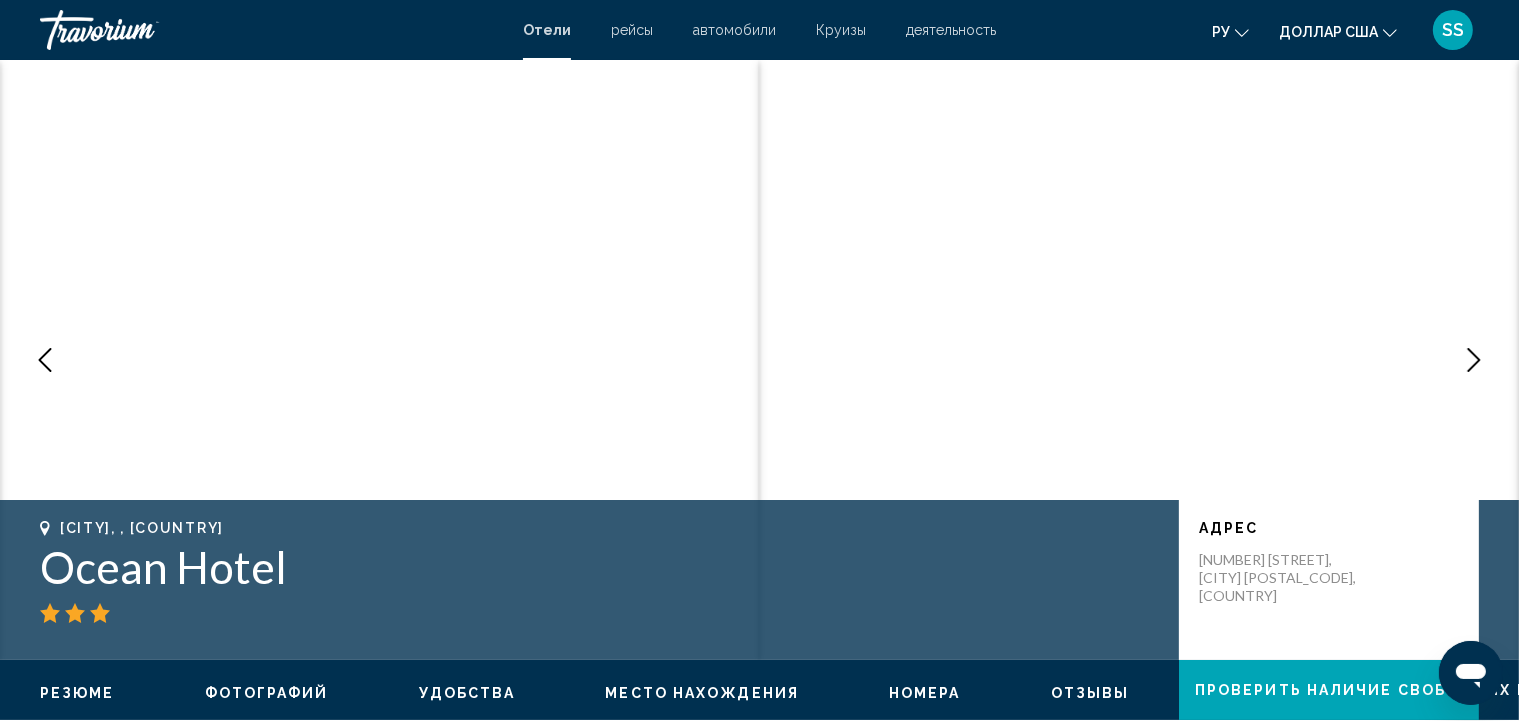 click at bounding box center [1474, 360] 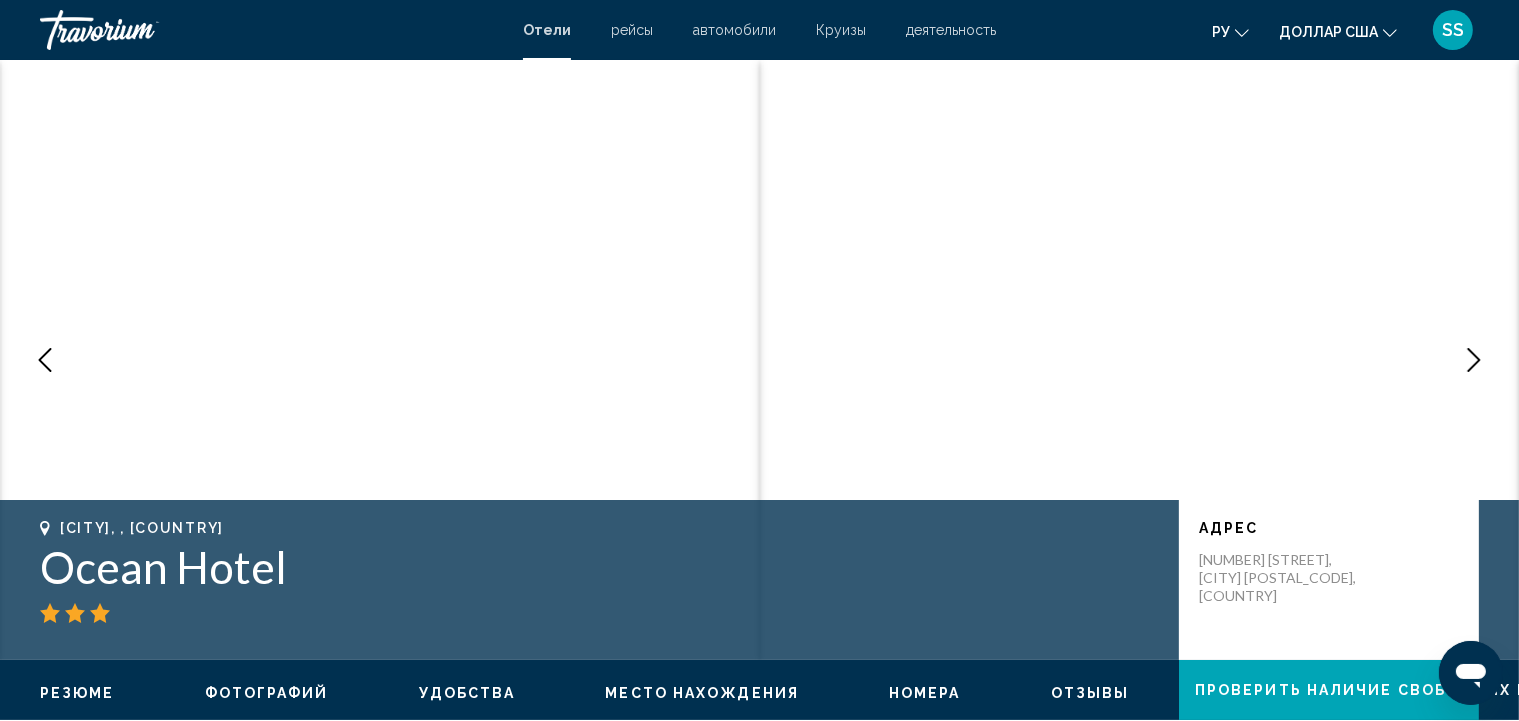 click at bounding box center (1474, 360) 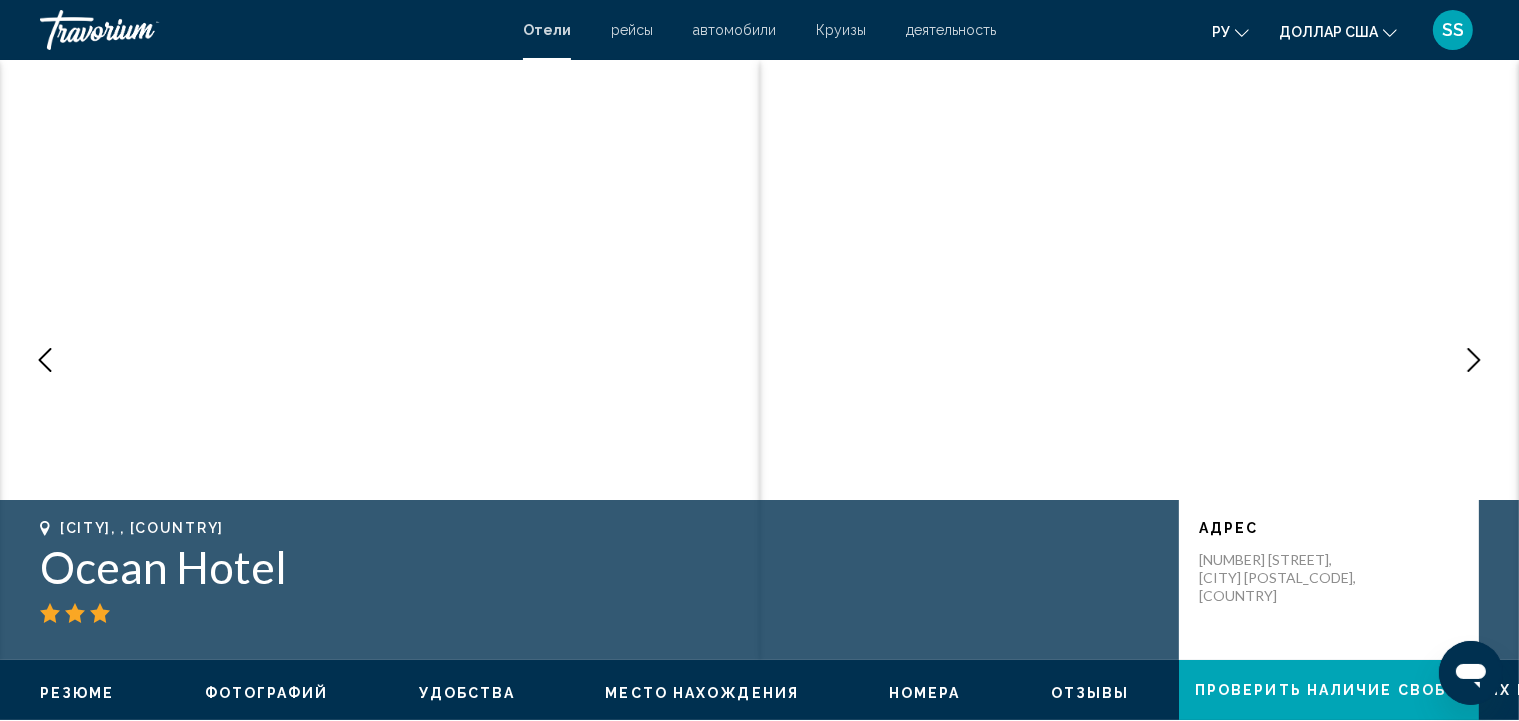 click at bounding box center [1474, 360] 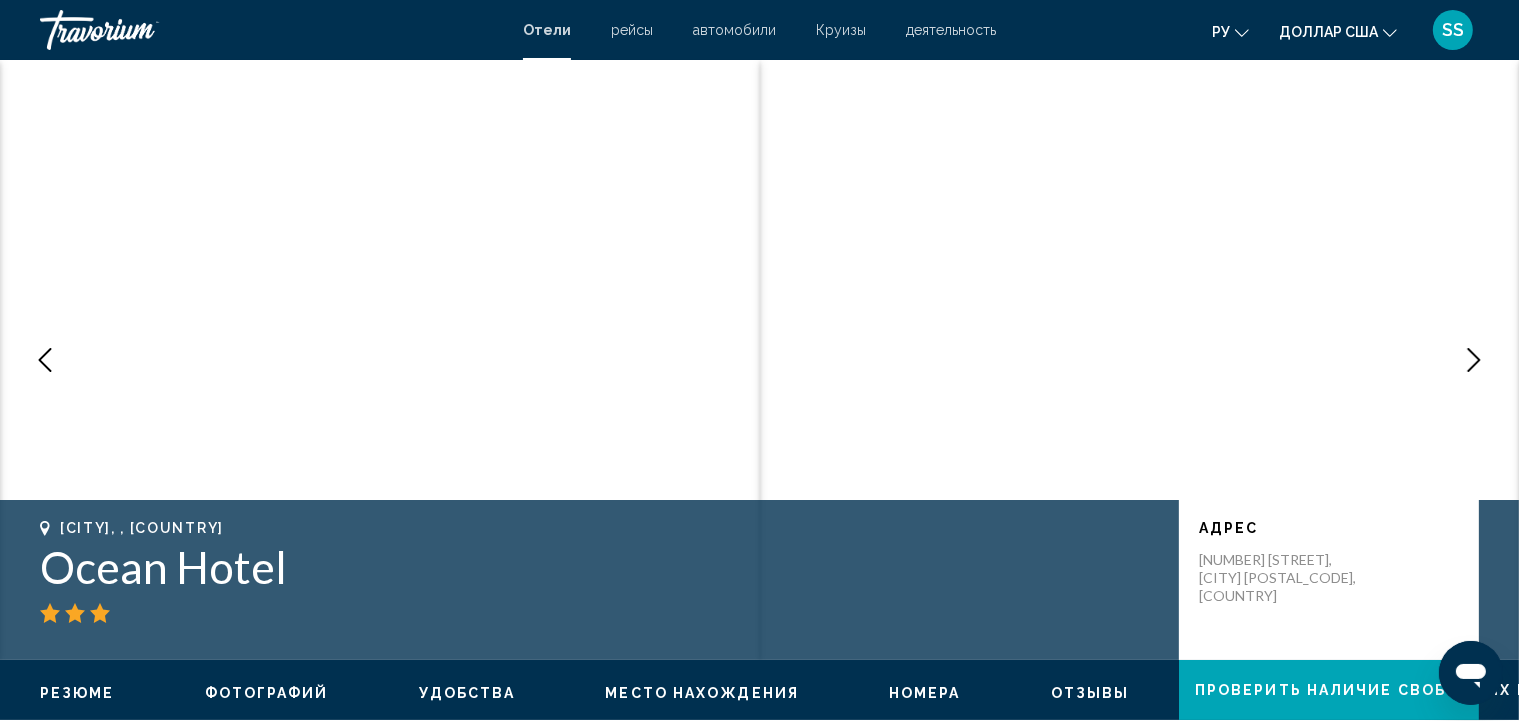 click at bounding box center [1474, 360] 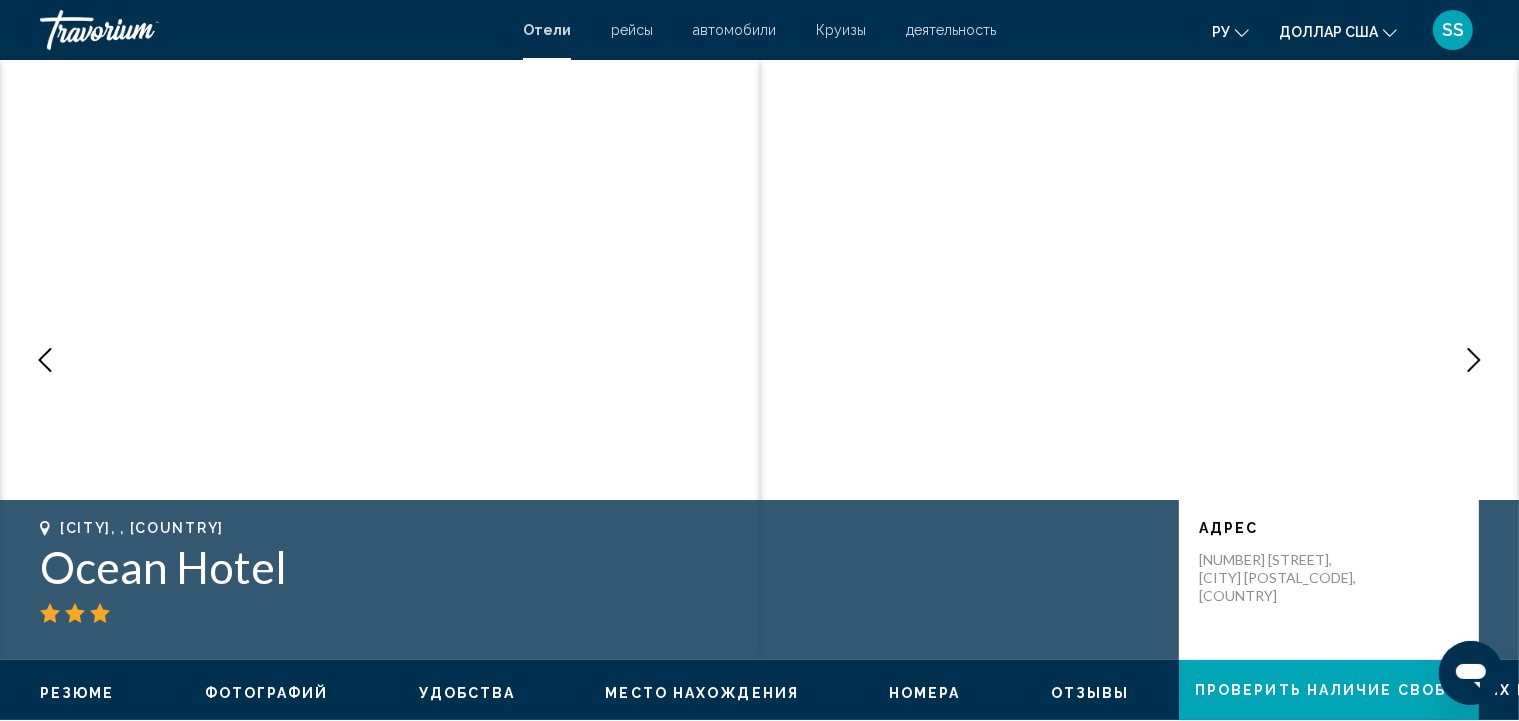 click at bounding box center (1474, 360) 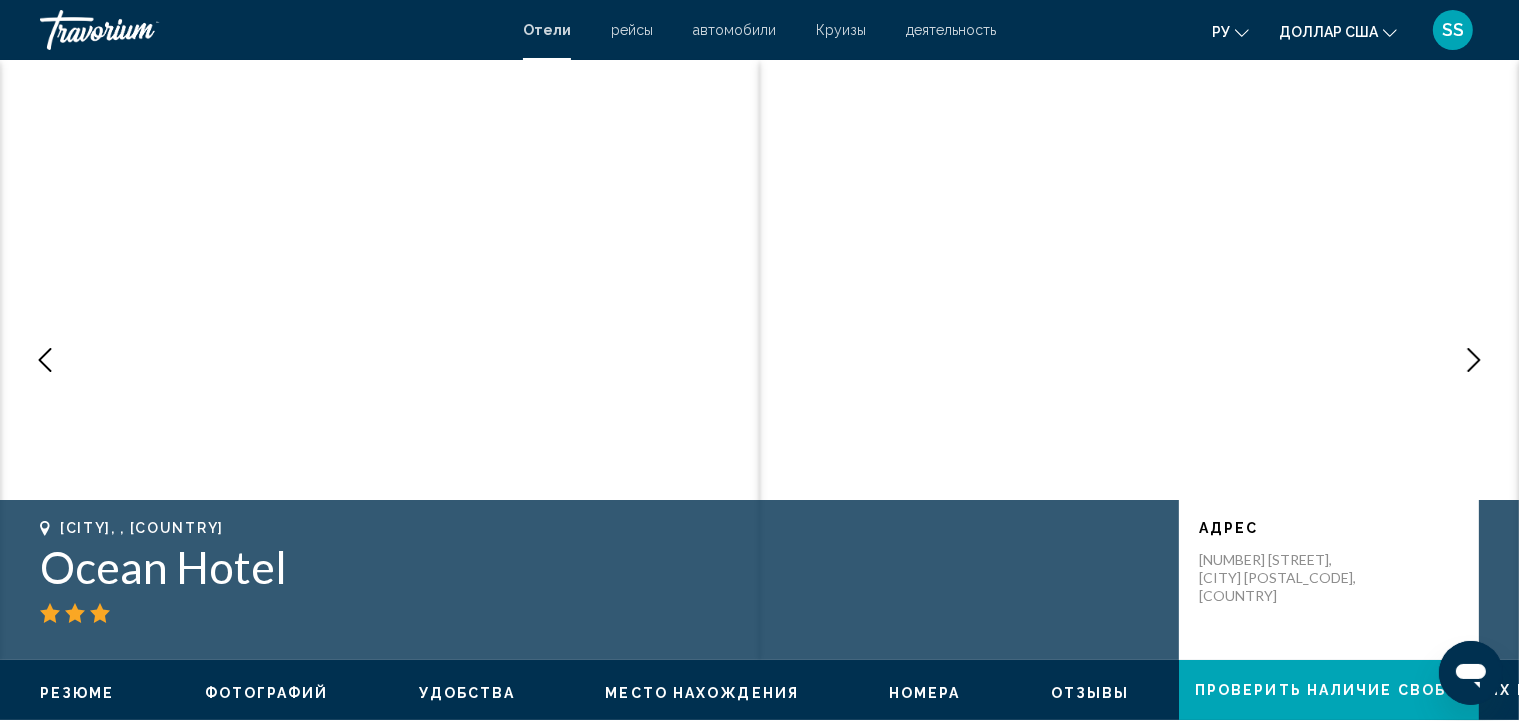 click at bounding box center (1474, 360) 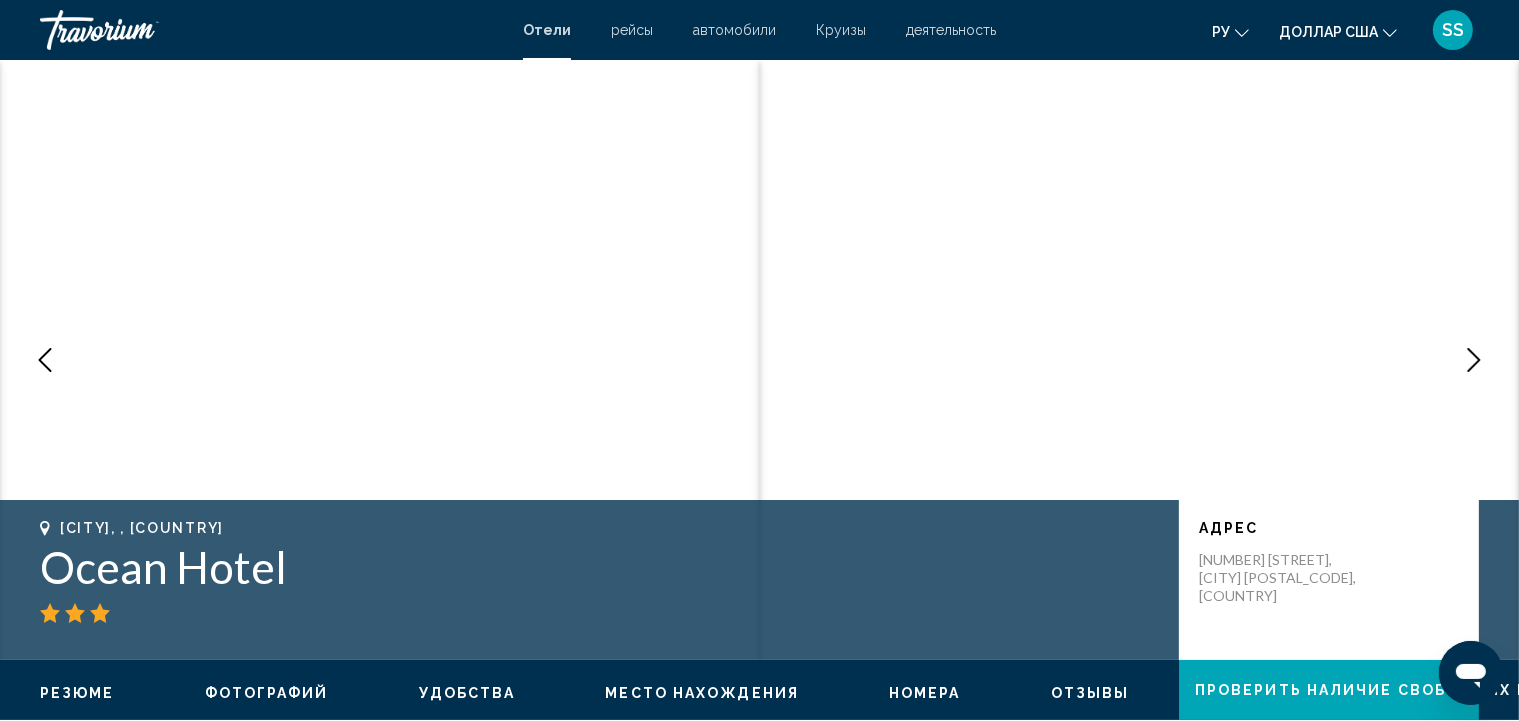 click at bounding box center [1474, 360] 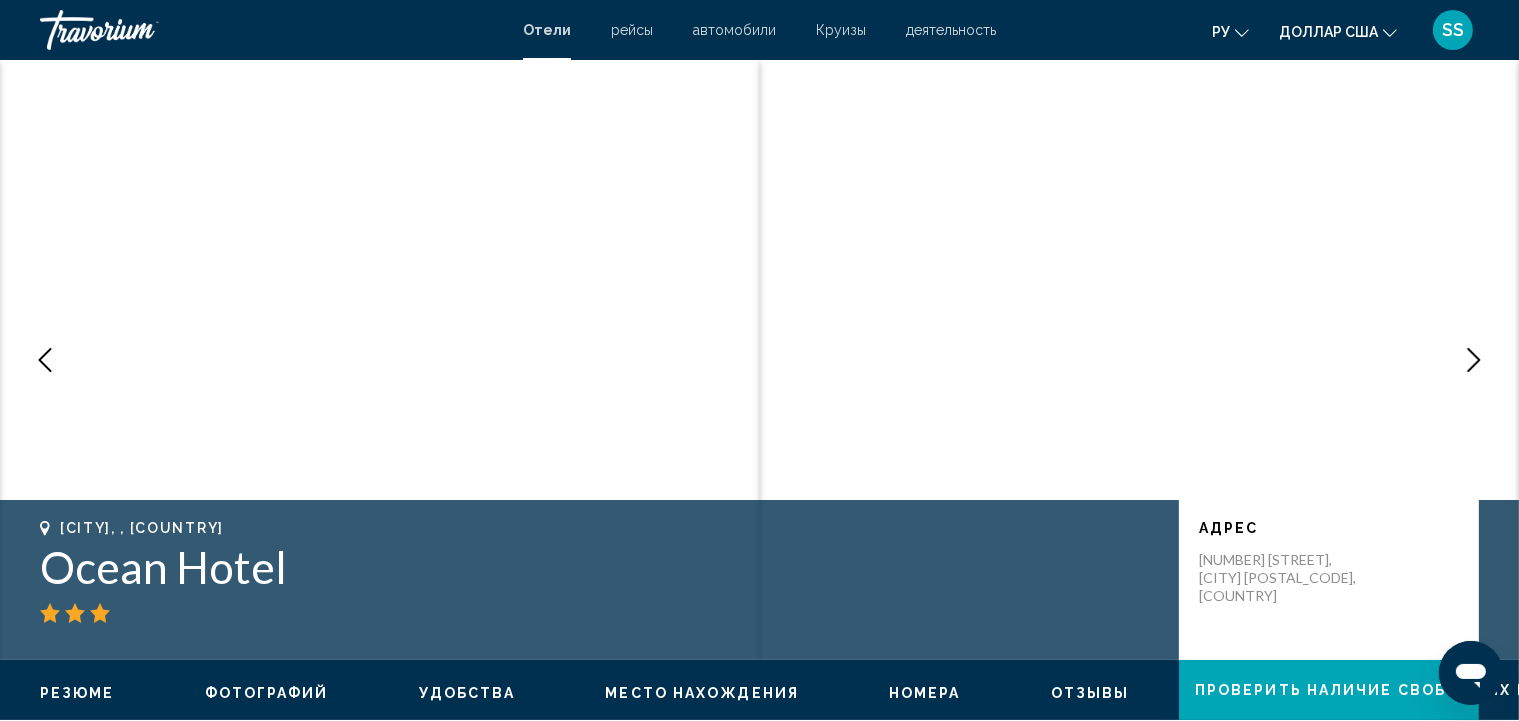 click at bounding box center (1474, 360) 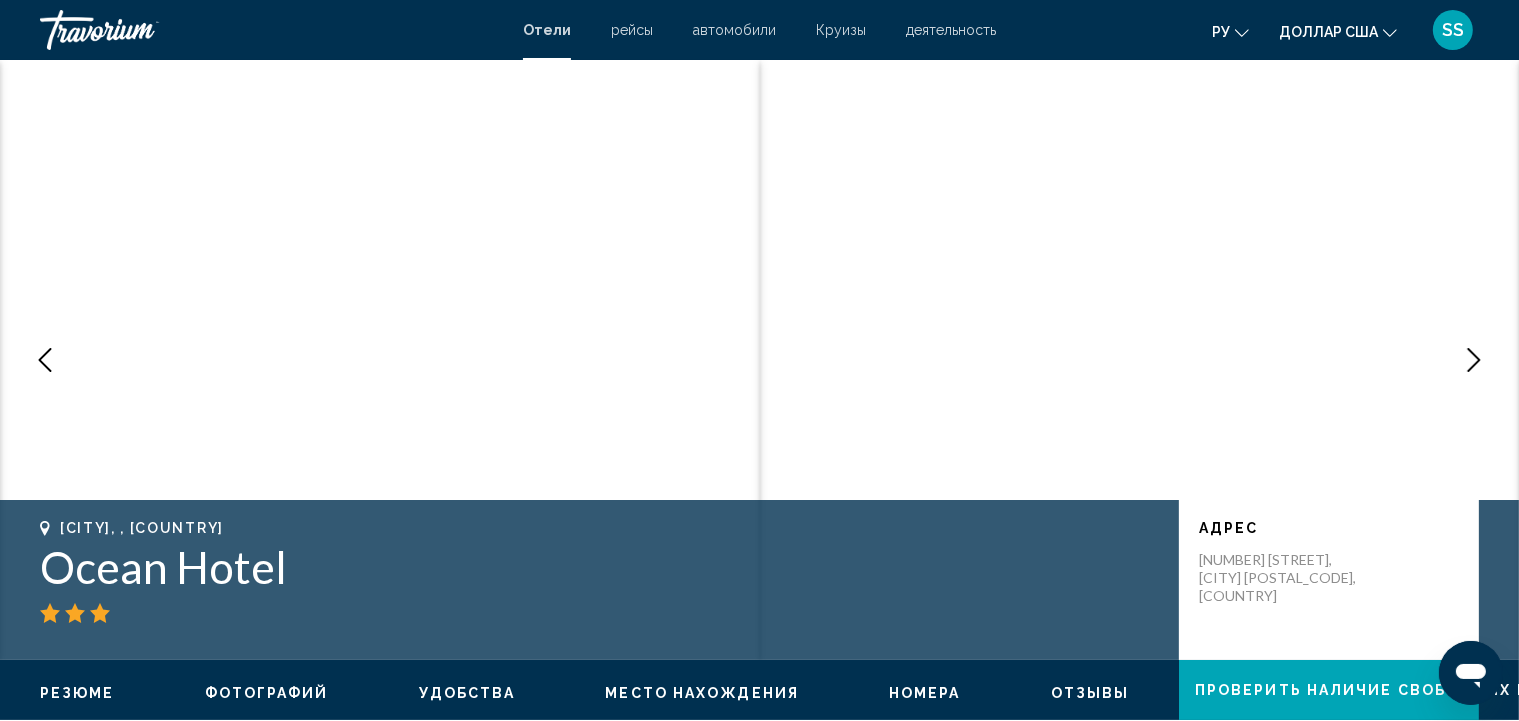 click at bounding box center (1474, 360) 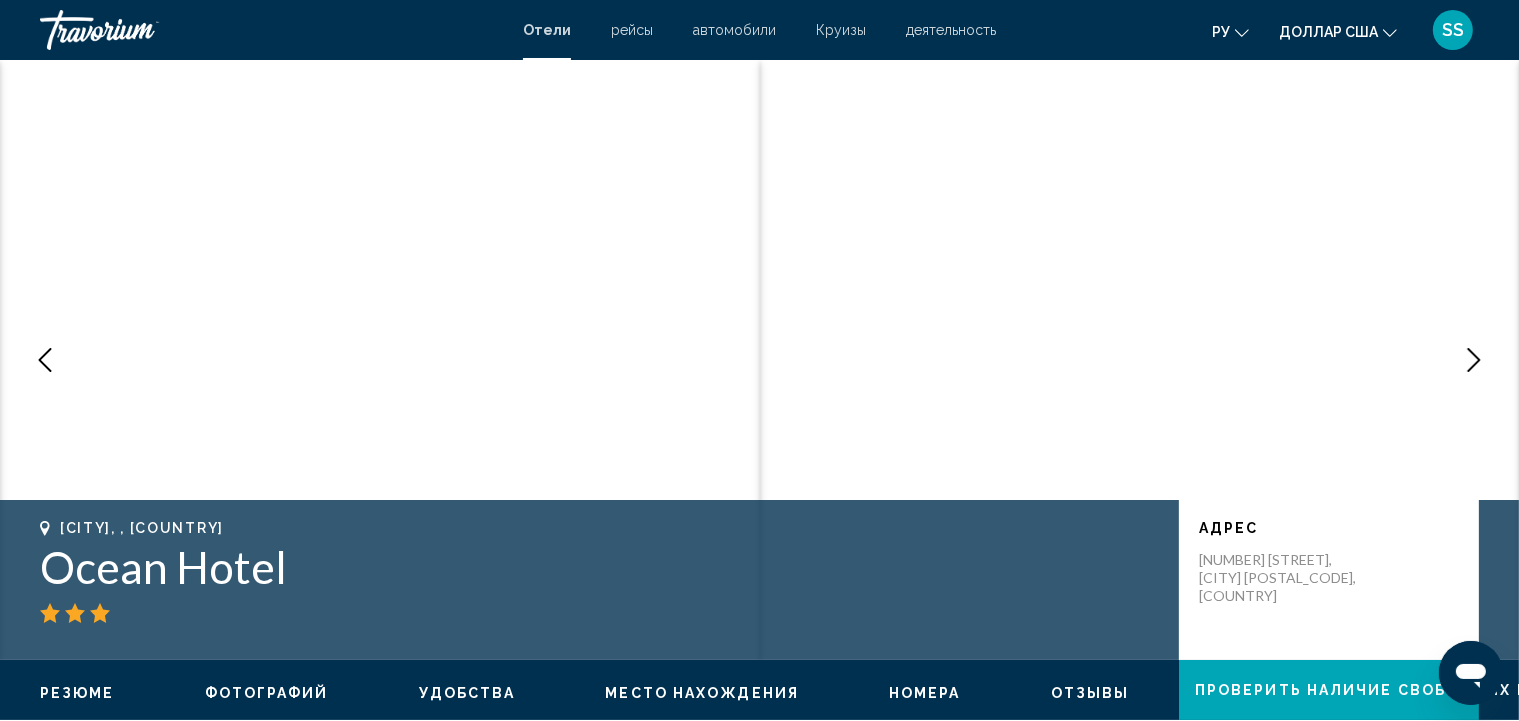 click at bounding box center [1474, 360] 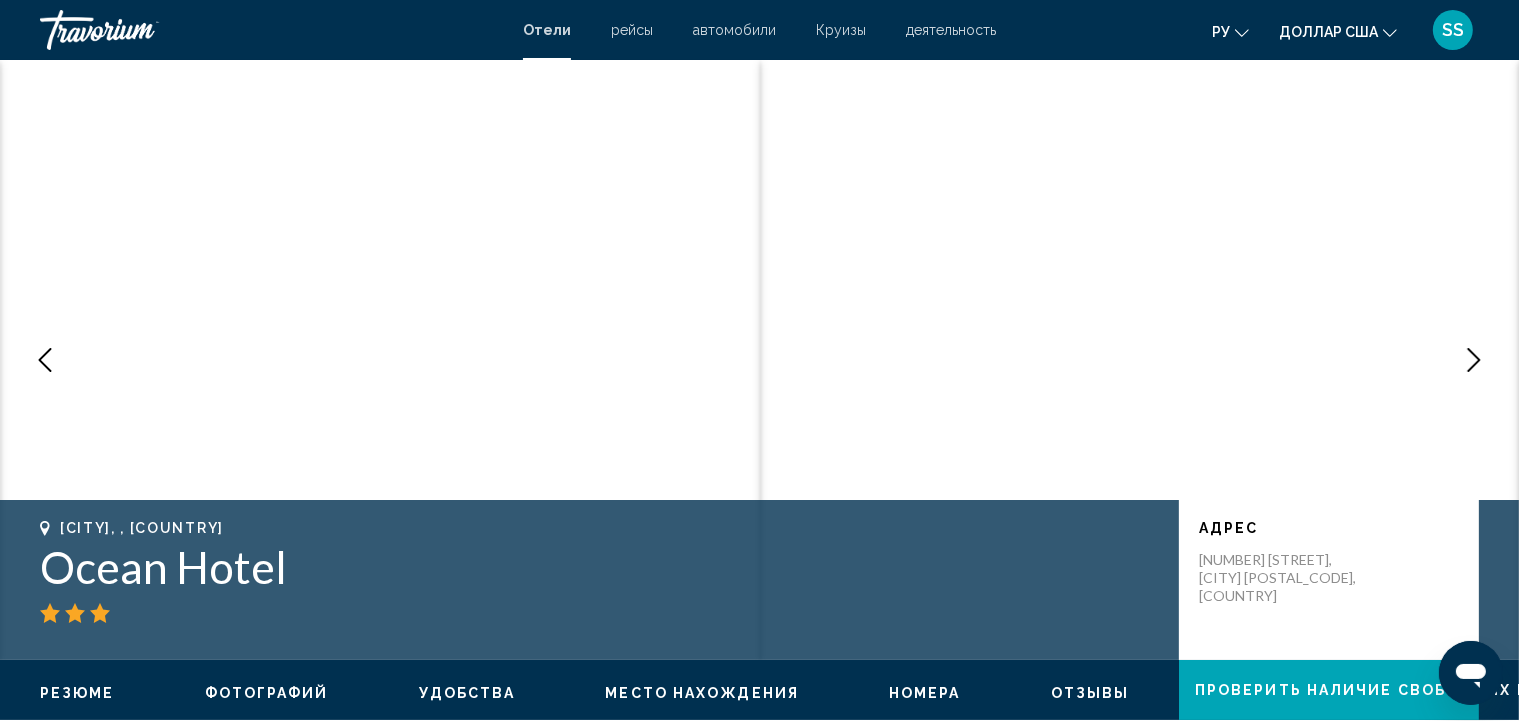 click at bounding box center (1474, 360) 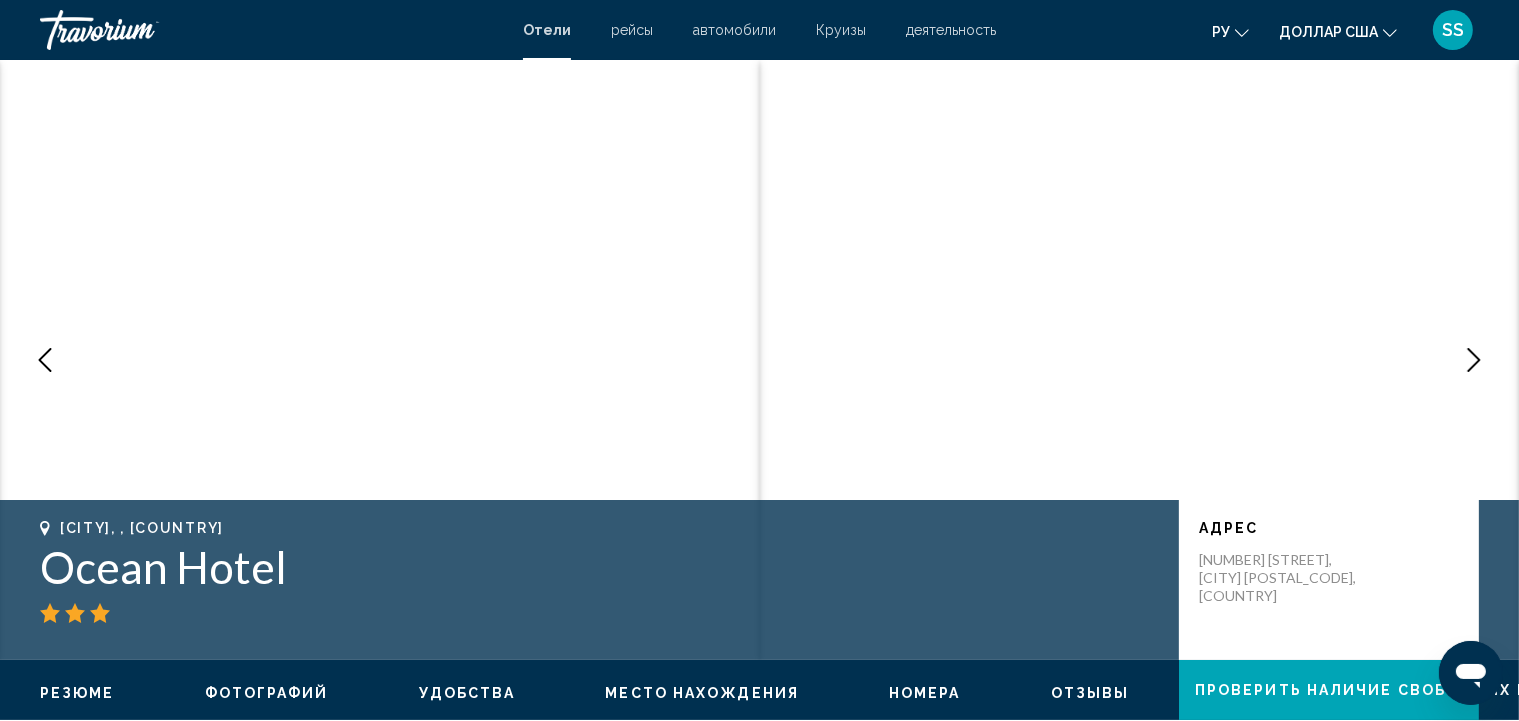 click at bounding box center (1474, 360) 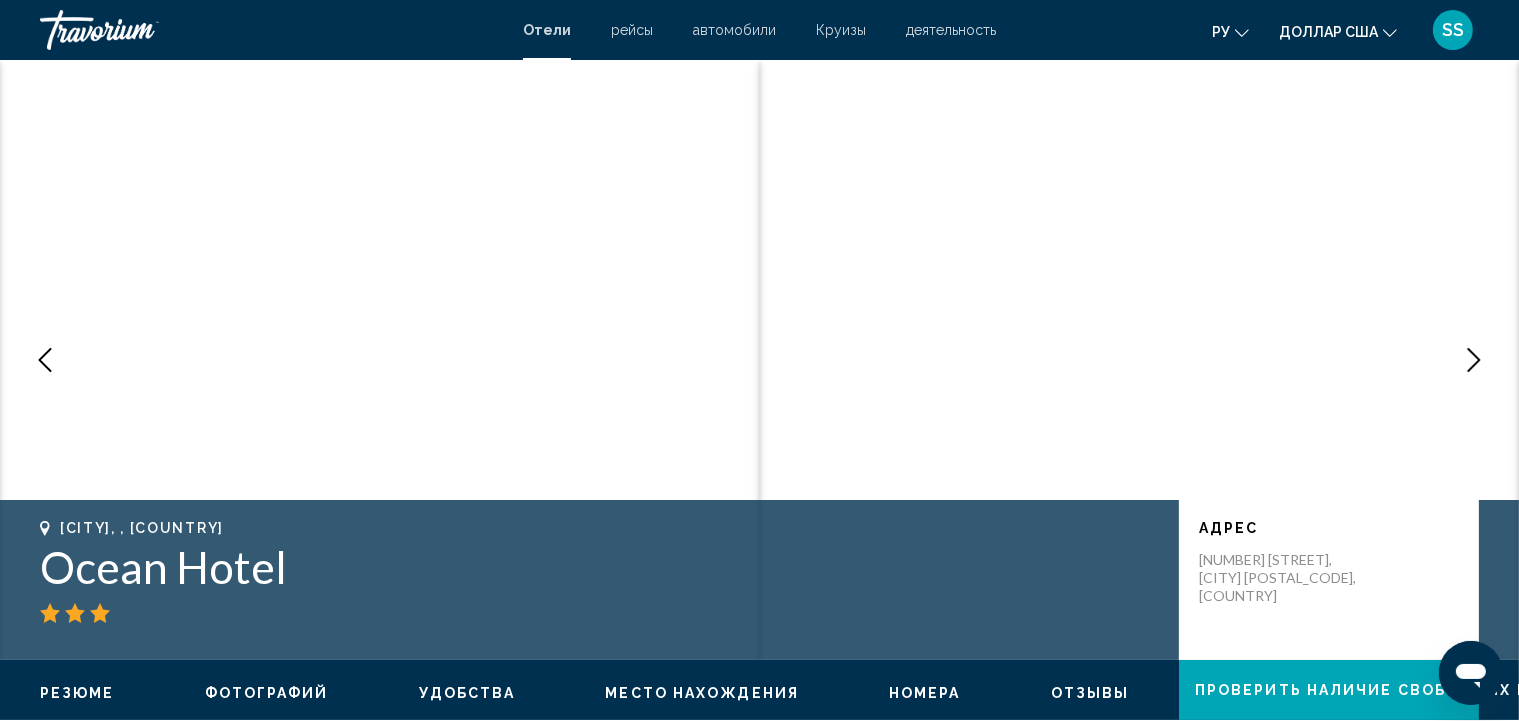 click at bounding box center (1474, 360) 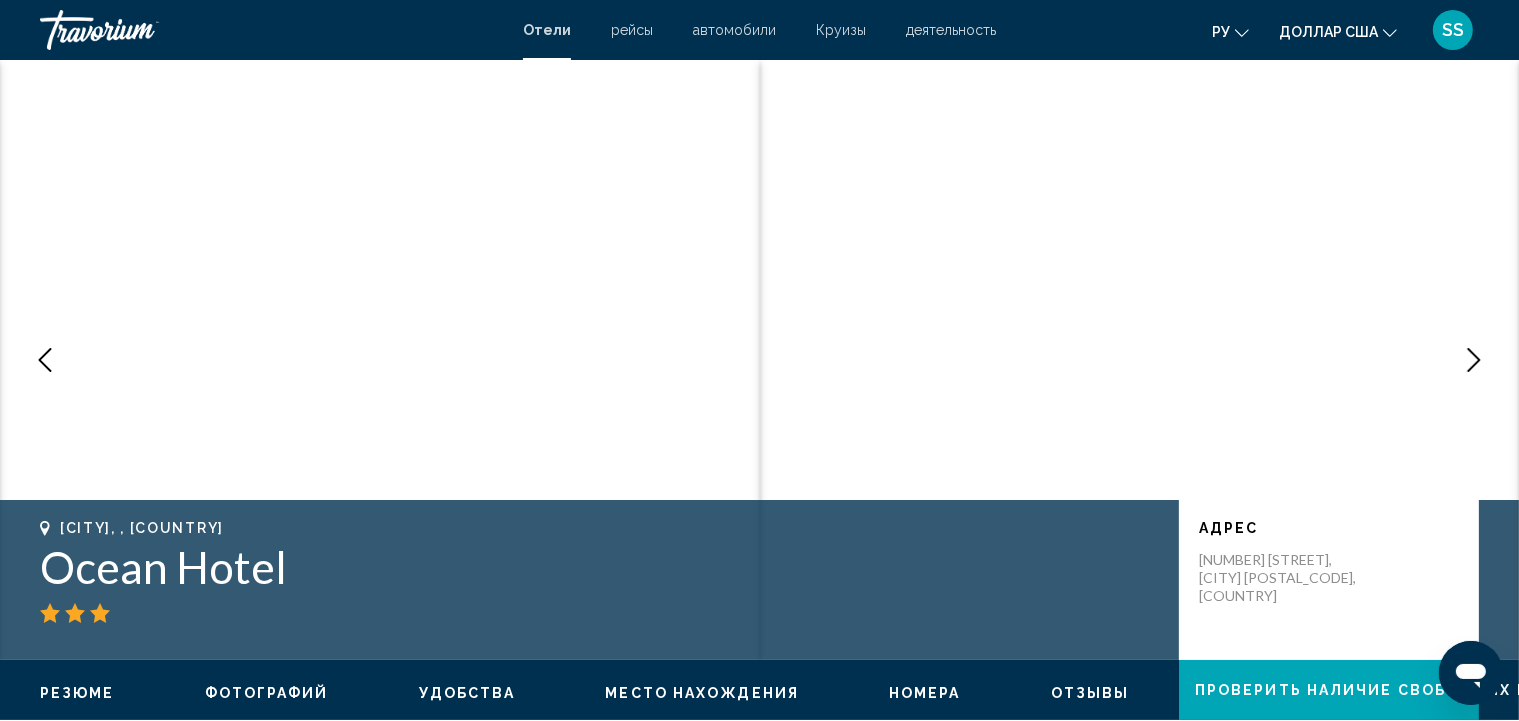 click at bounding box center [1474, 360] 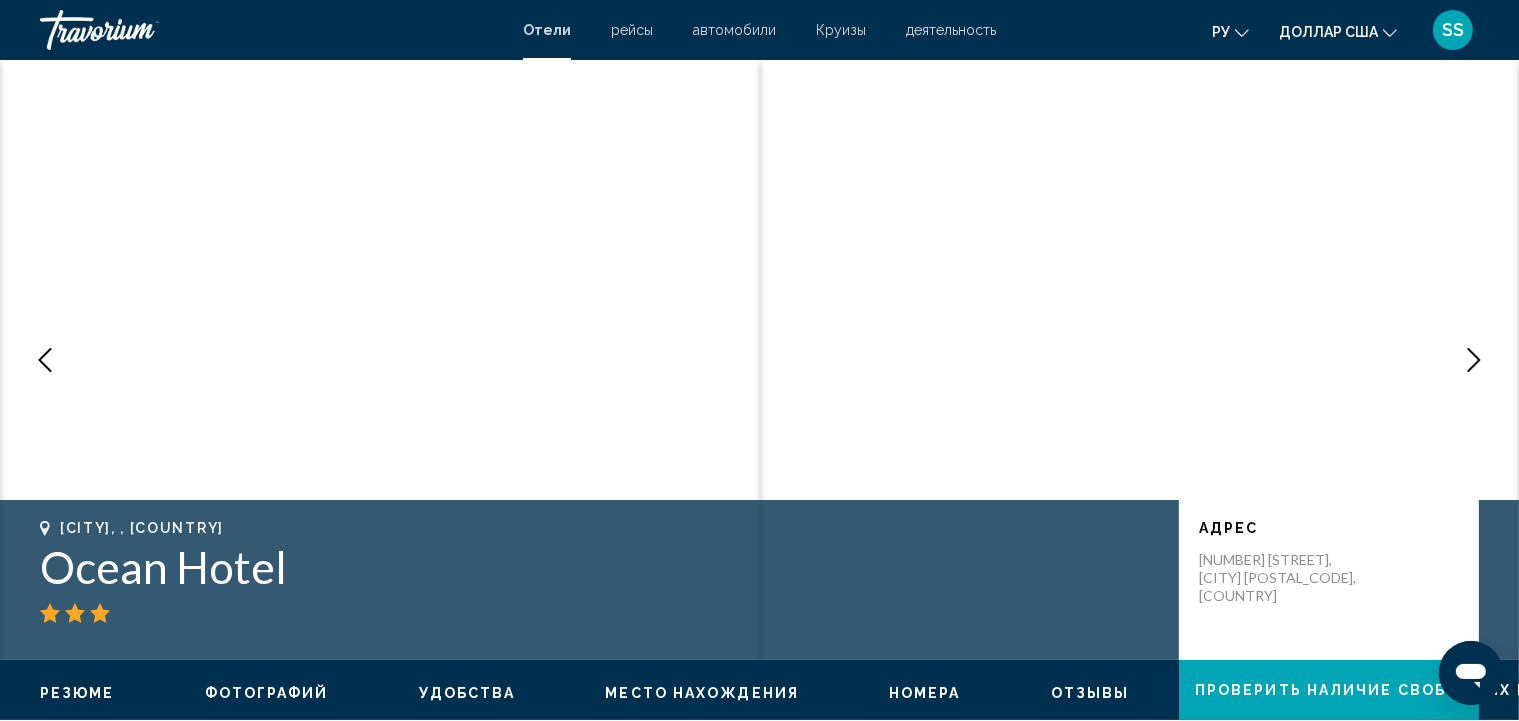 click at bounding box center [1474, 360] 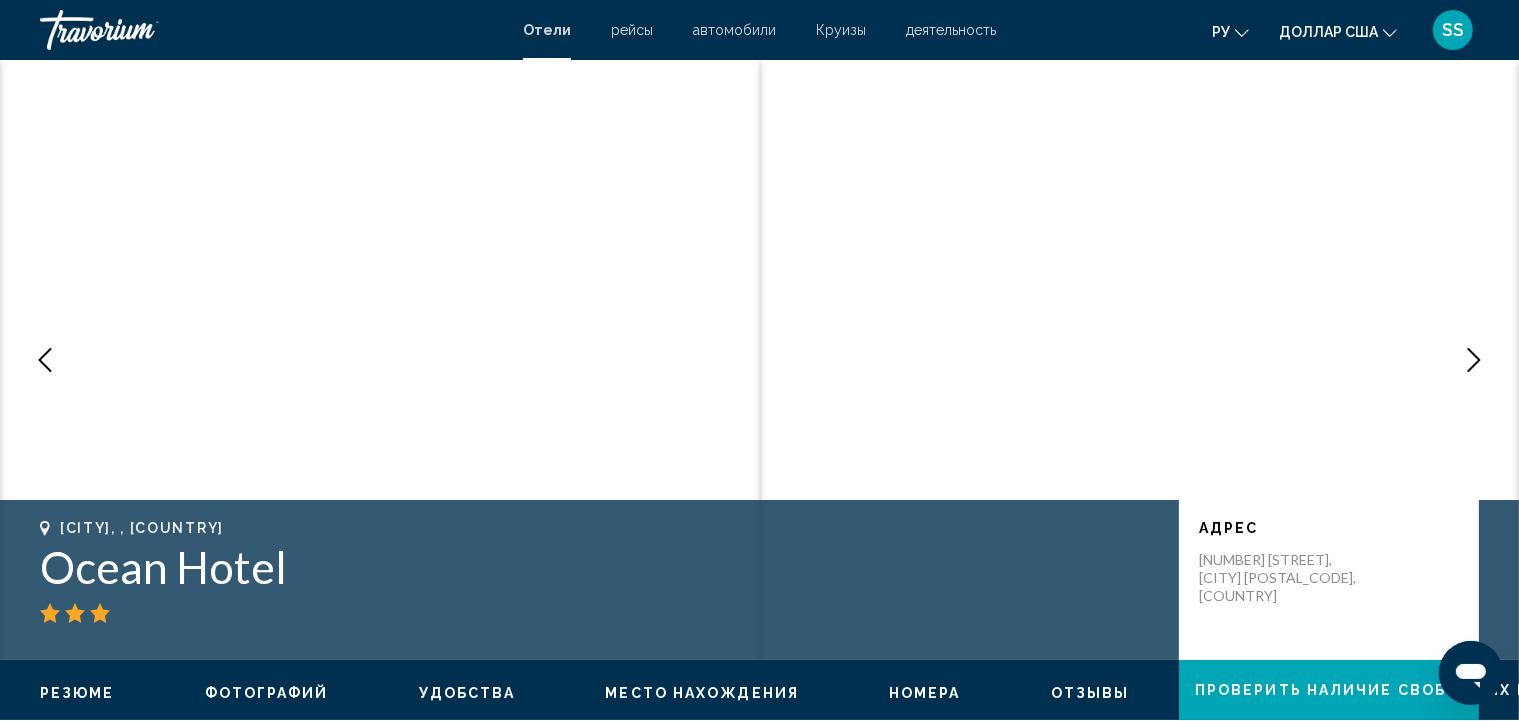 click at bounding box center (1474, 360) 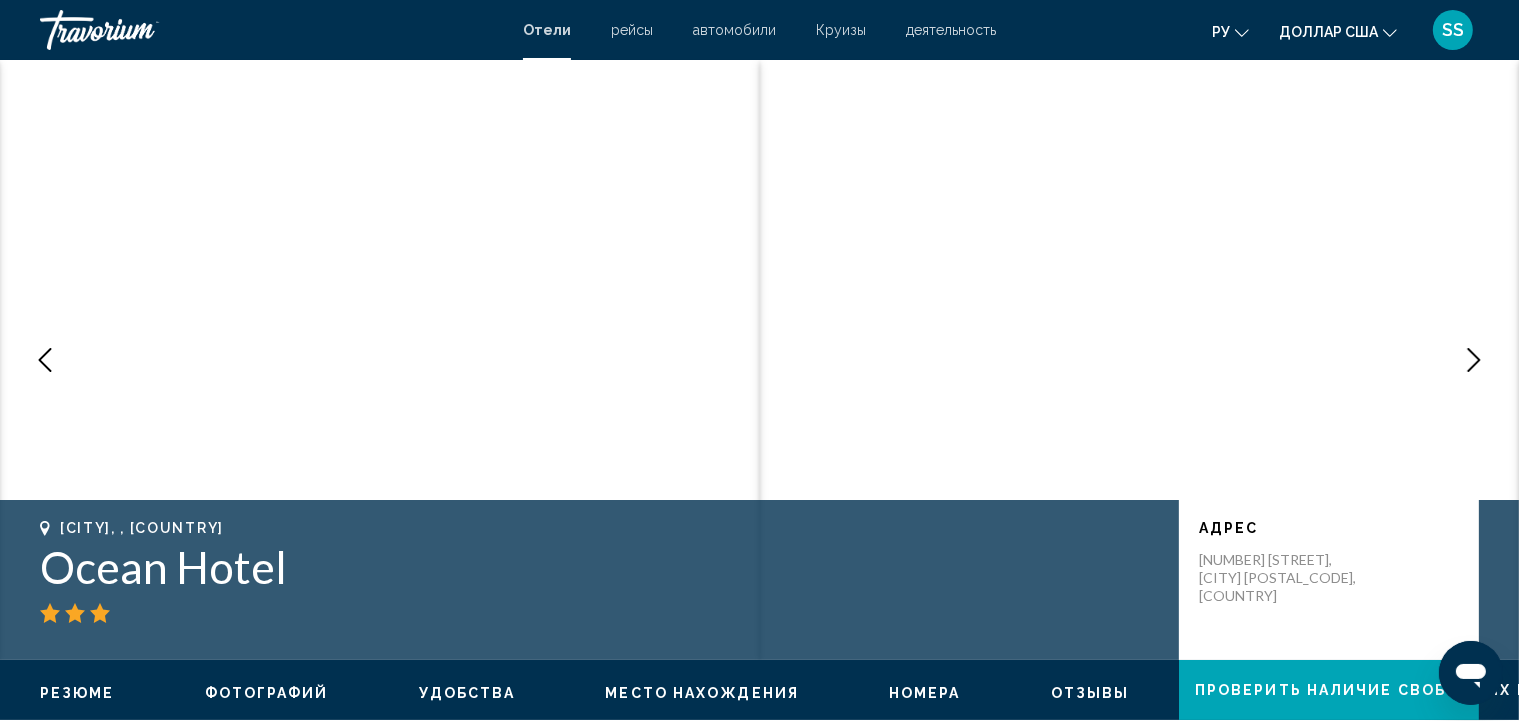 click at bounding box center (1474, 360) 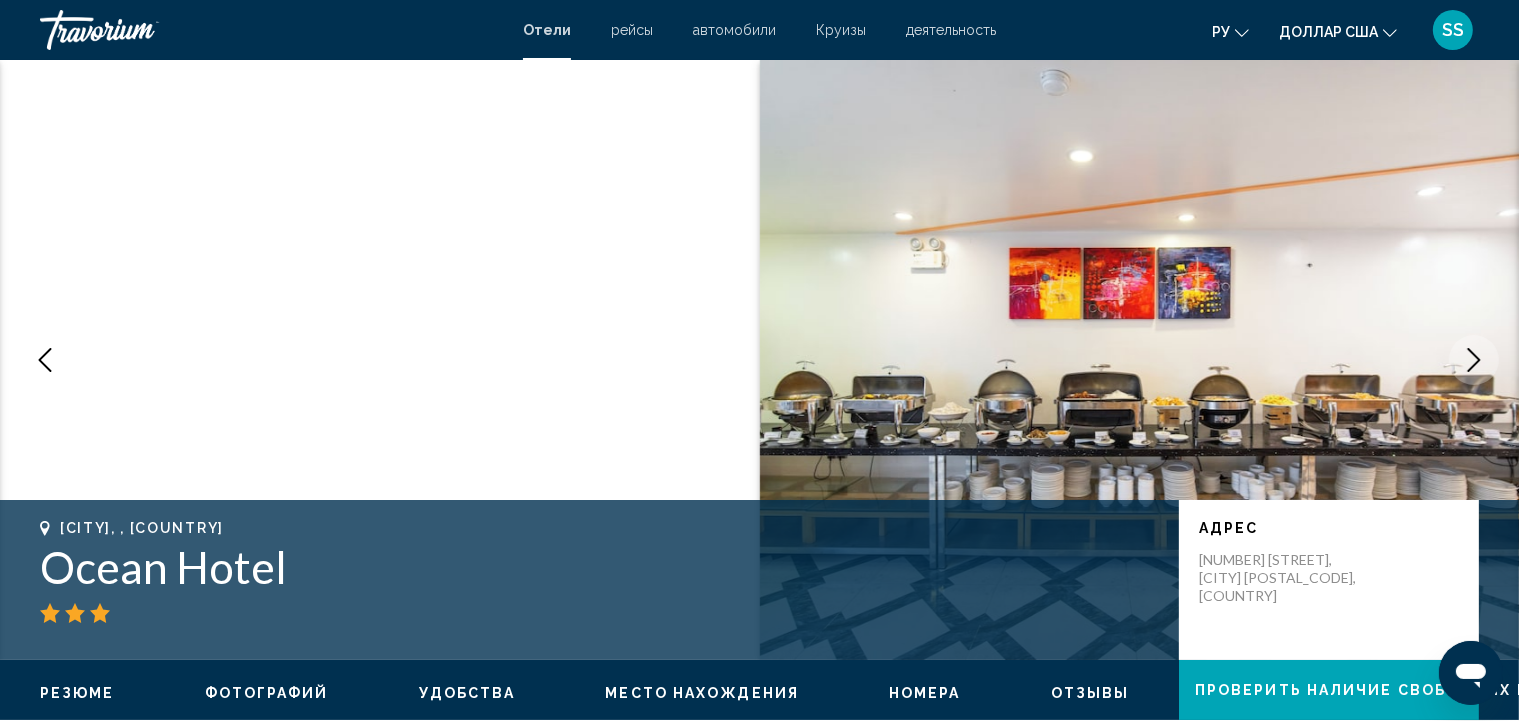 click at bounding box center [1474, 360] 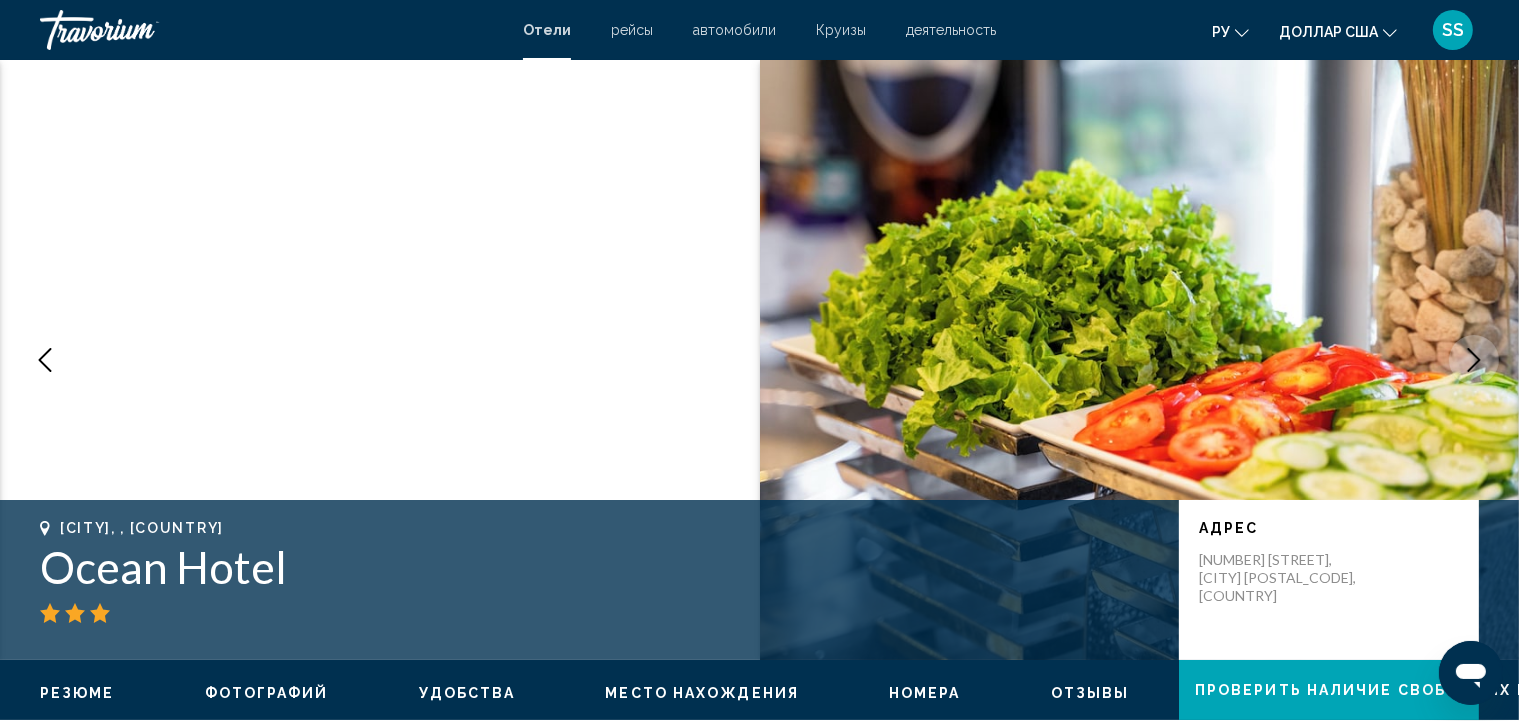 click at bounding box center [1474, 360] 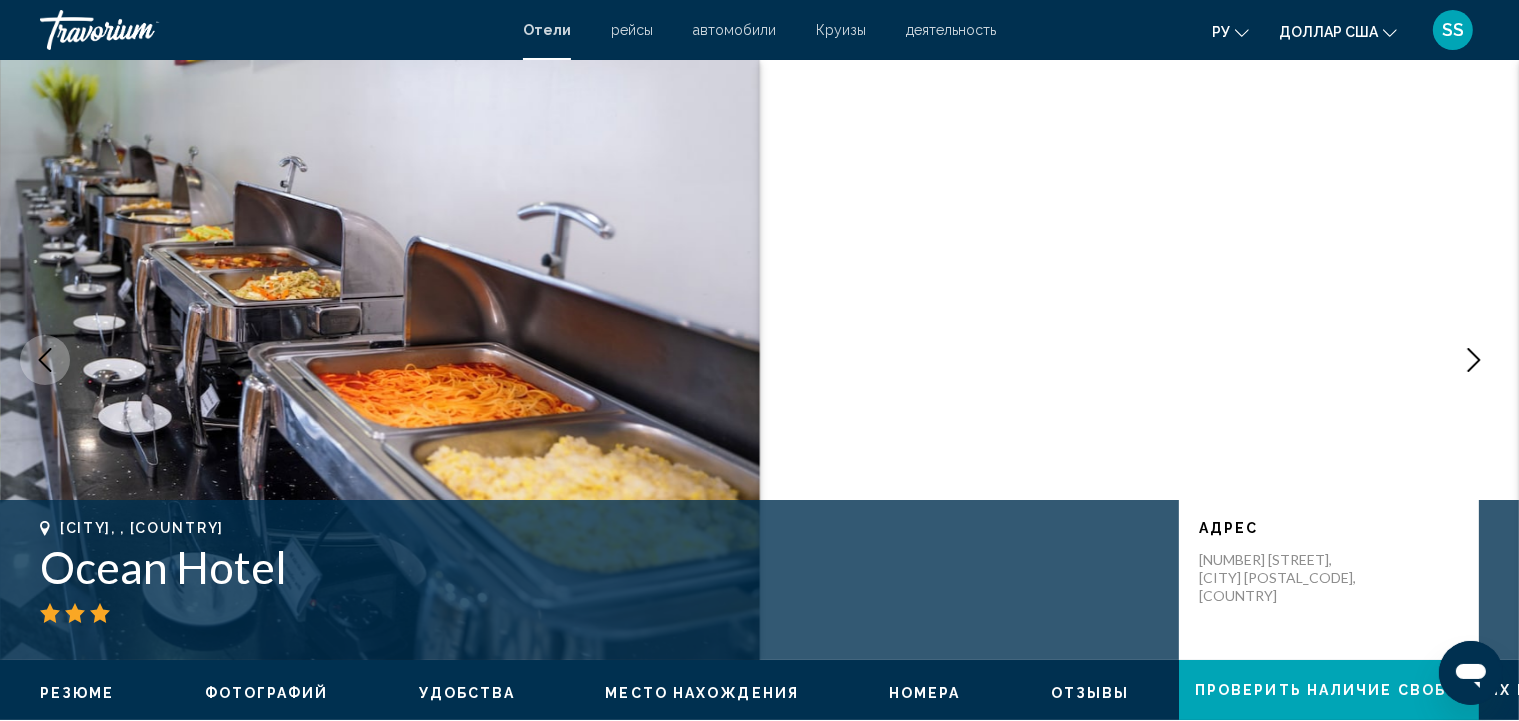 click at bounding box center (1474, 360) 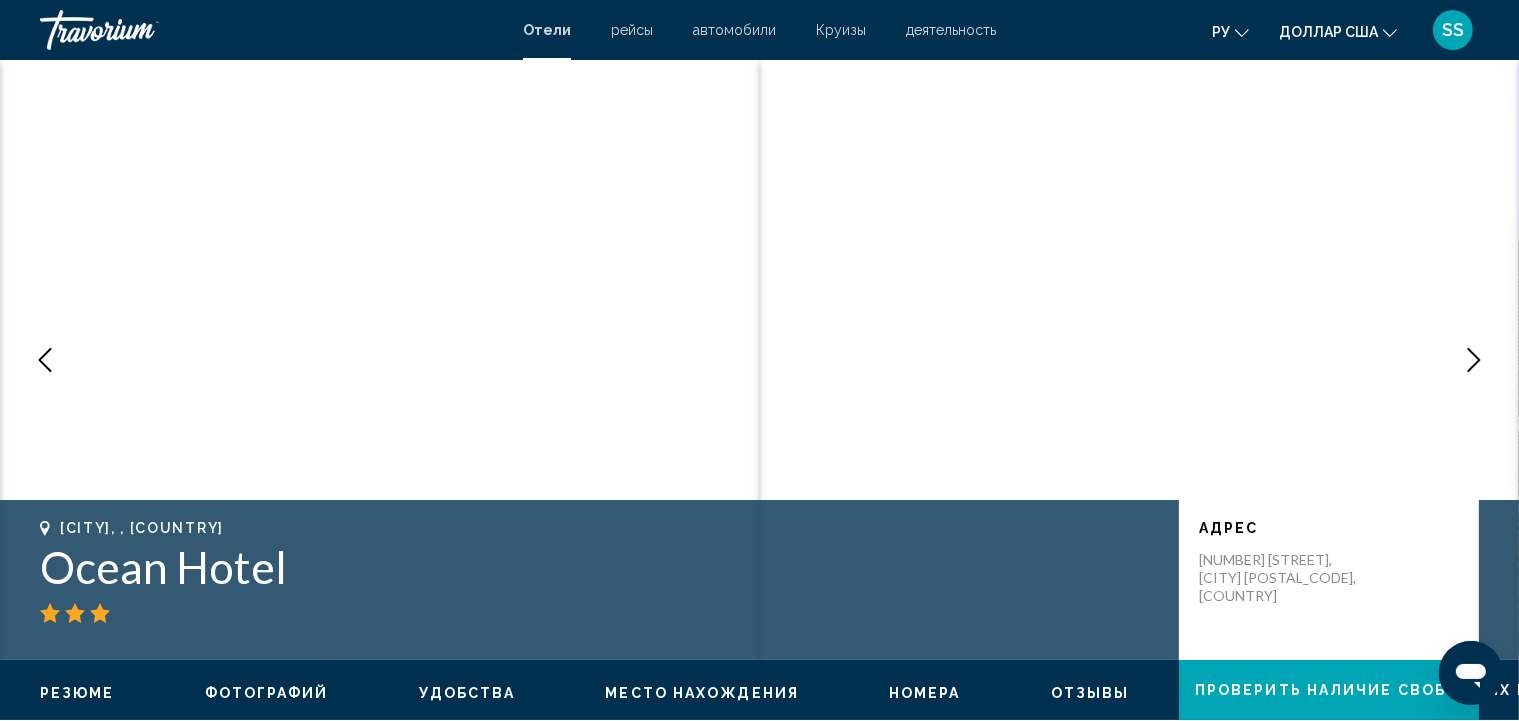 click at bounding box center (1474, 360) 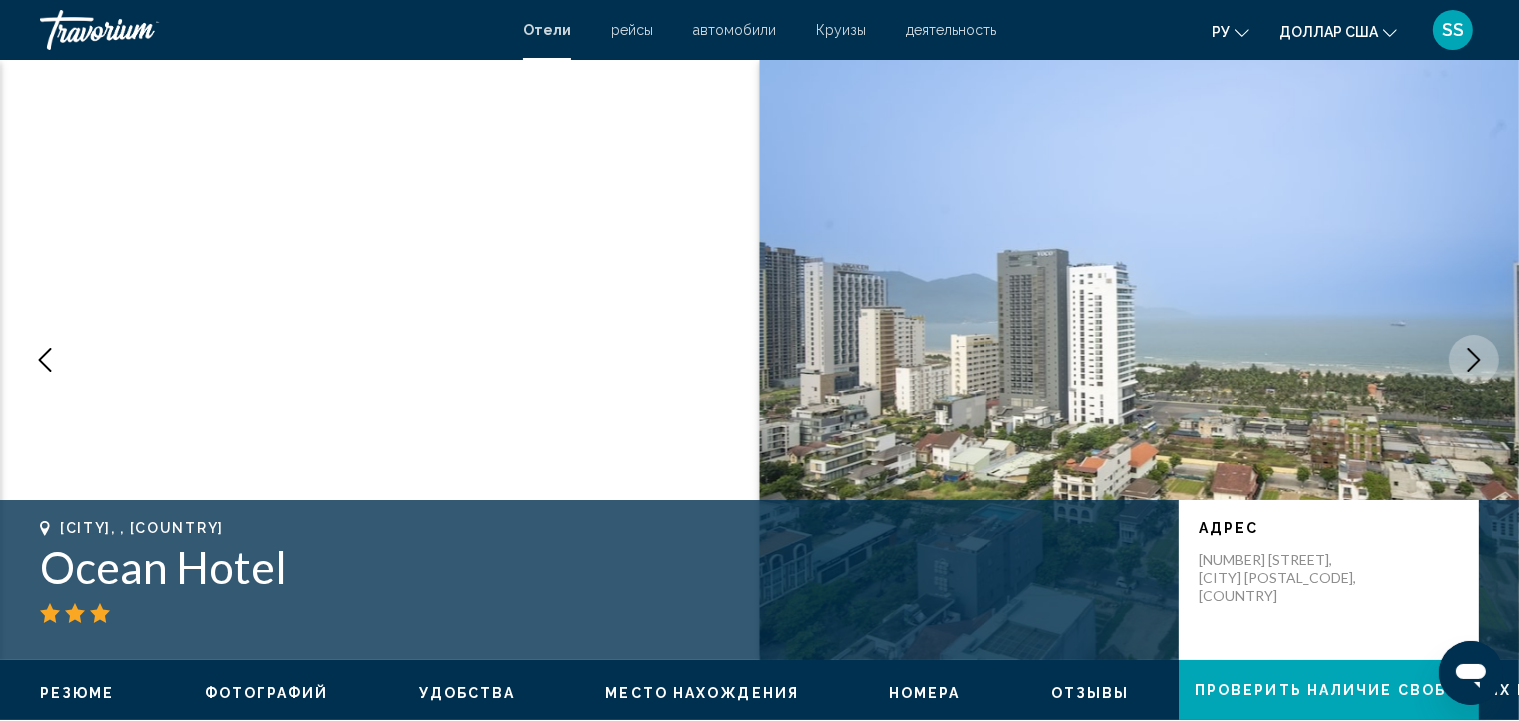 click at bounding box center [1474, 360] 